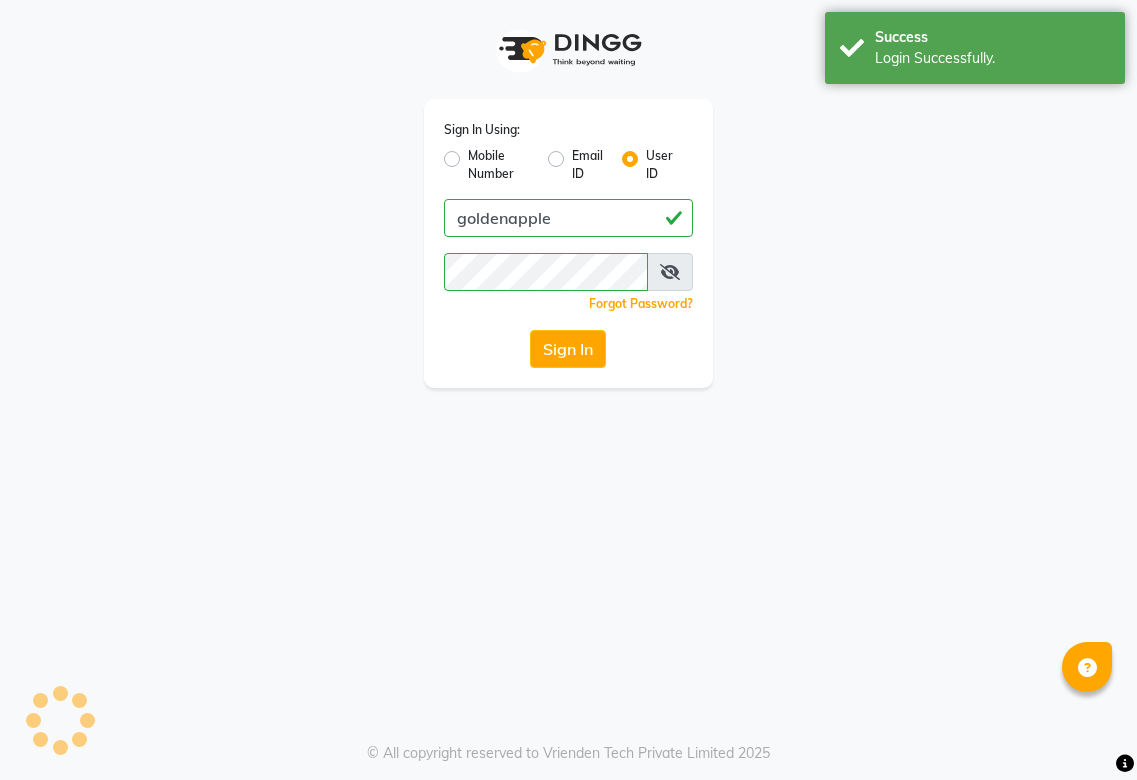 scroll, scrollTop: 0, scrollLeft: 0, axis: both 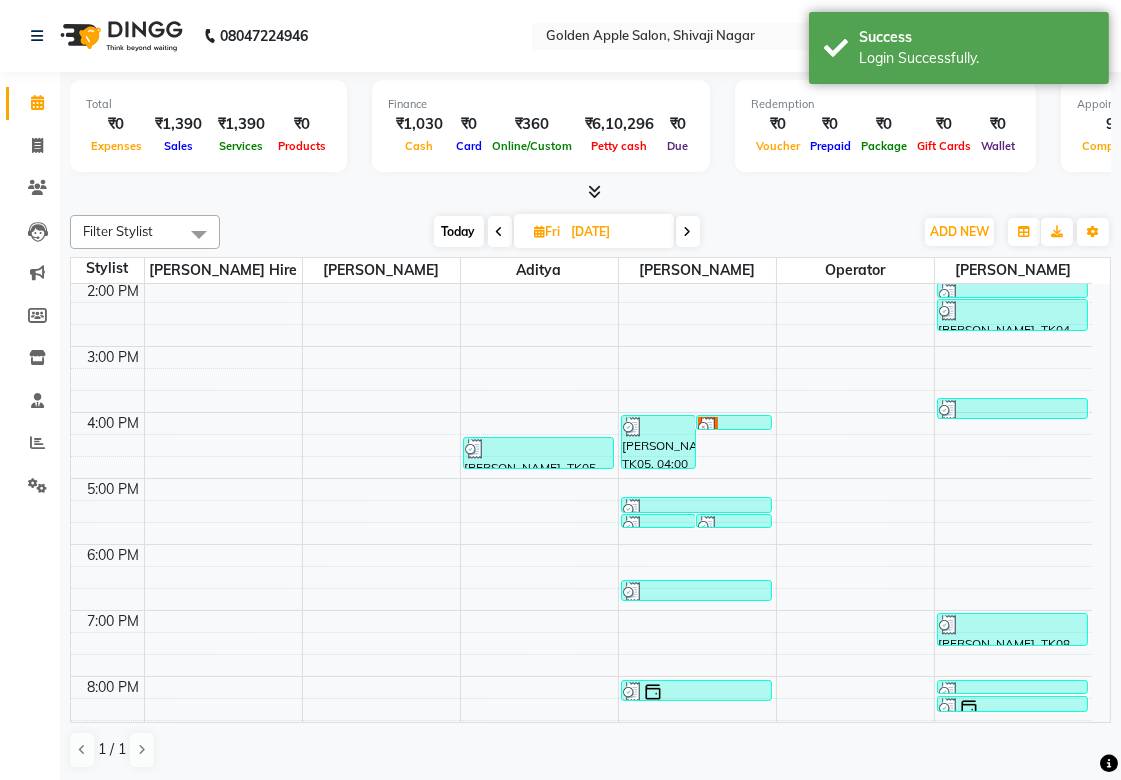 click on "Today" at bounding box center (459, 231) 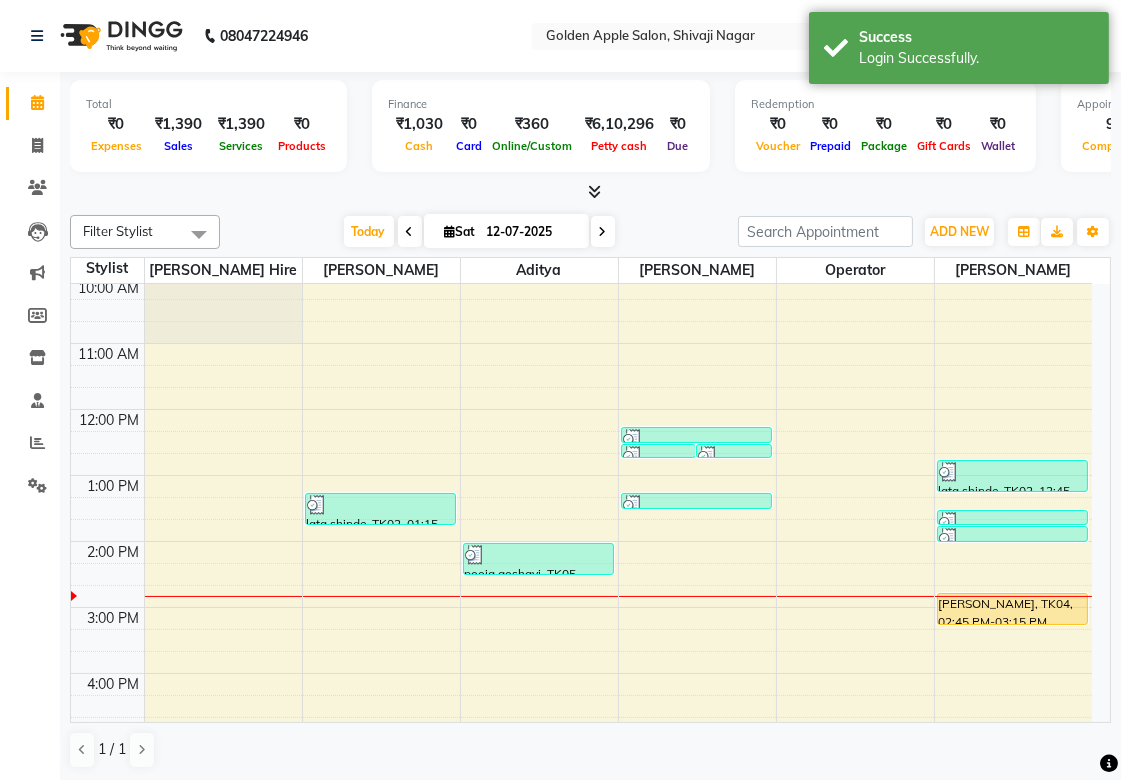 scroll, scrollTop: 0, scrollLeft: 0, axis: both 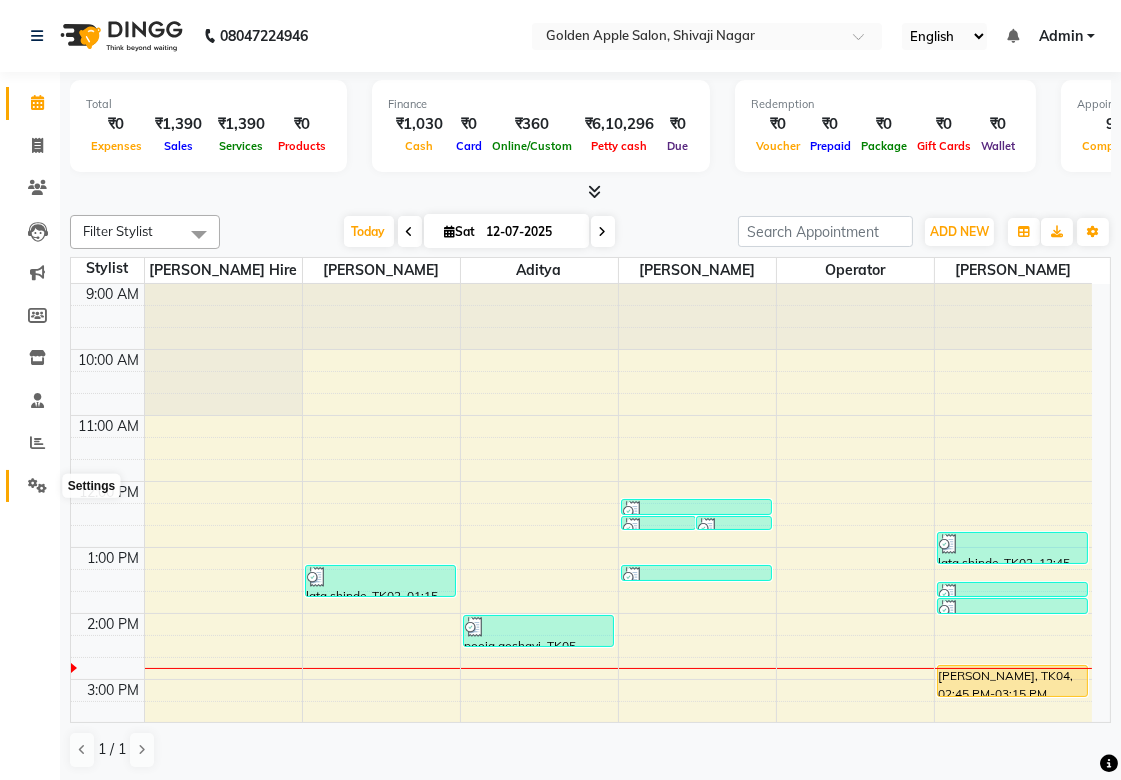click 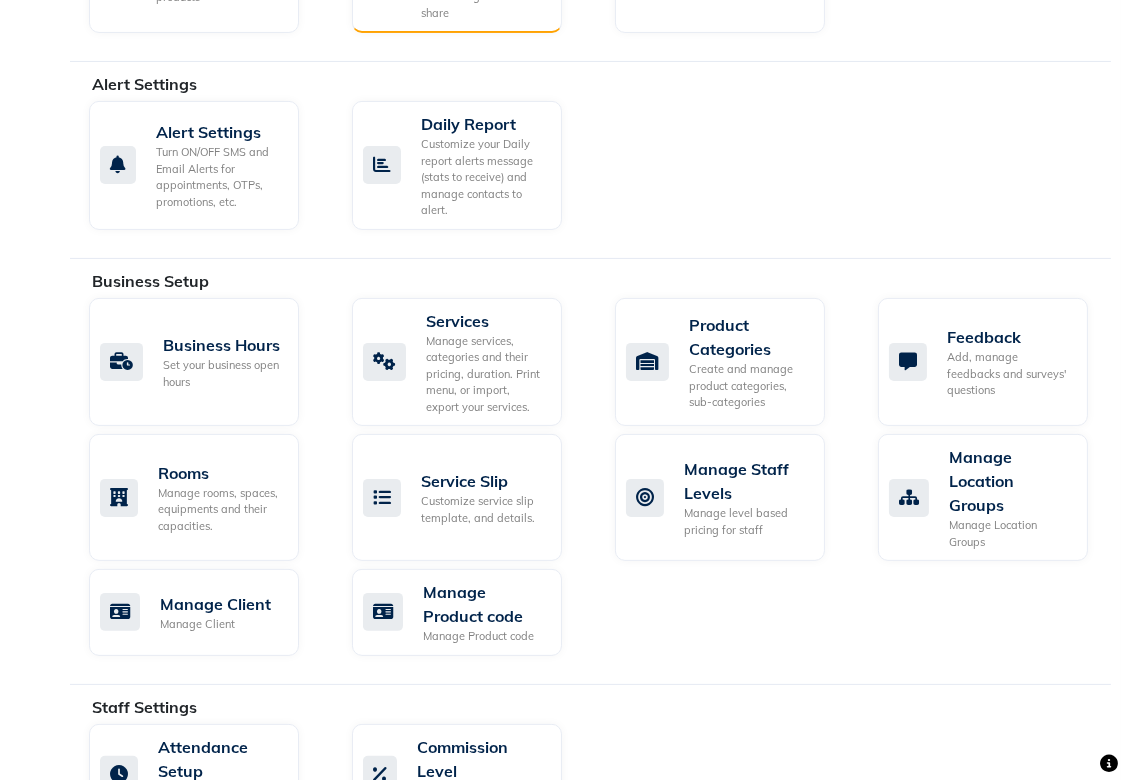 scroll, scrollTop: 777, scrollLeft: 0, axis: vertical 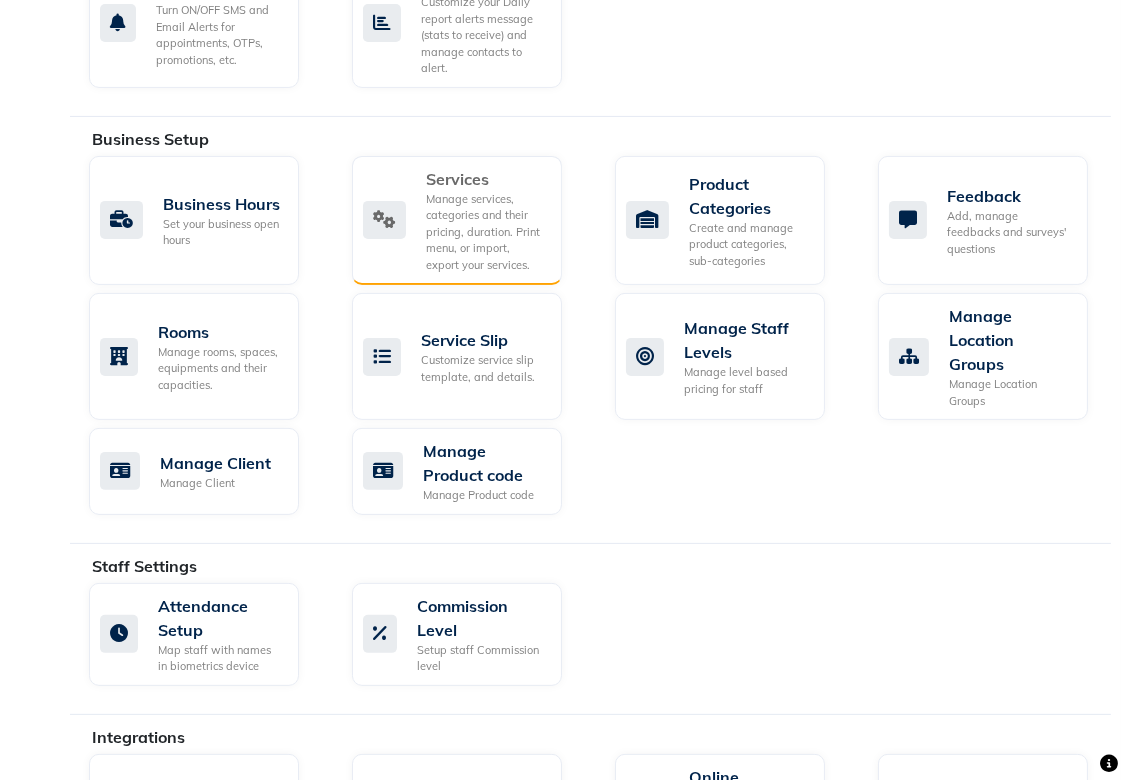 click on "Manage services, categories and their pricing, duration. Print menu, or import, export your services." 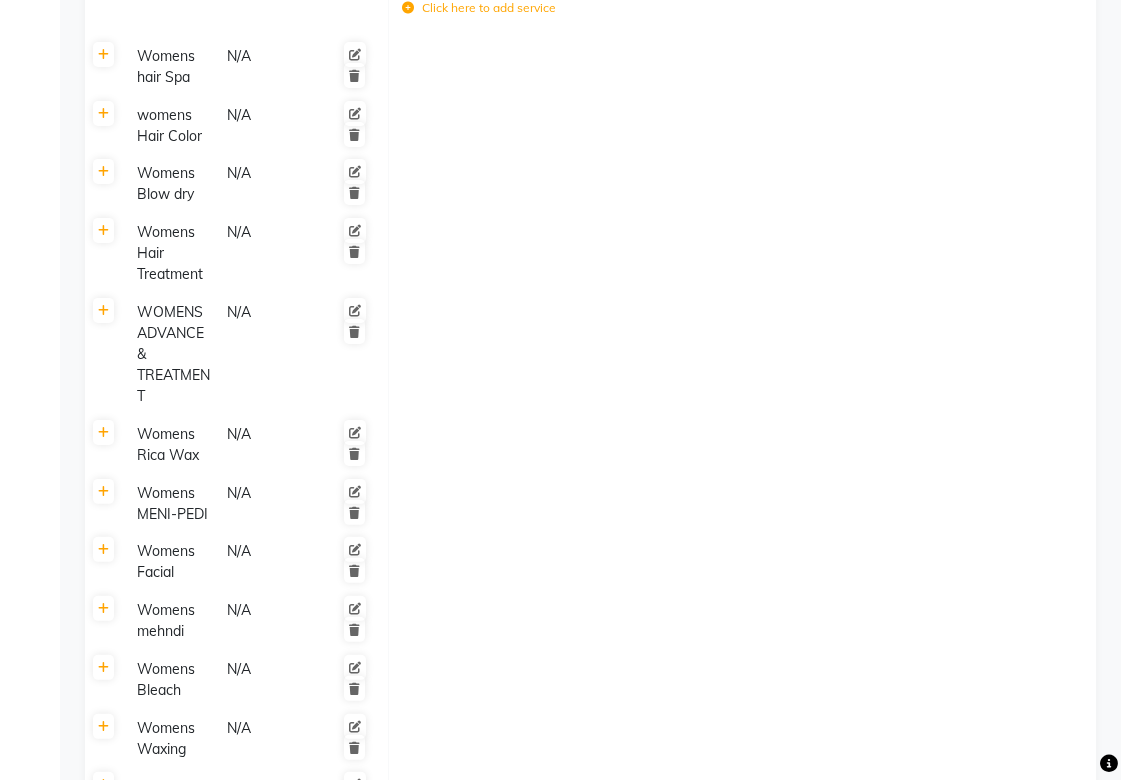 scroll, scrollTop: 888, scrollLeft: 0, axis: vertical 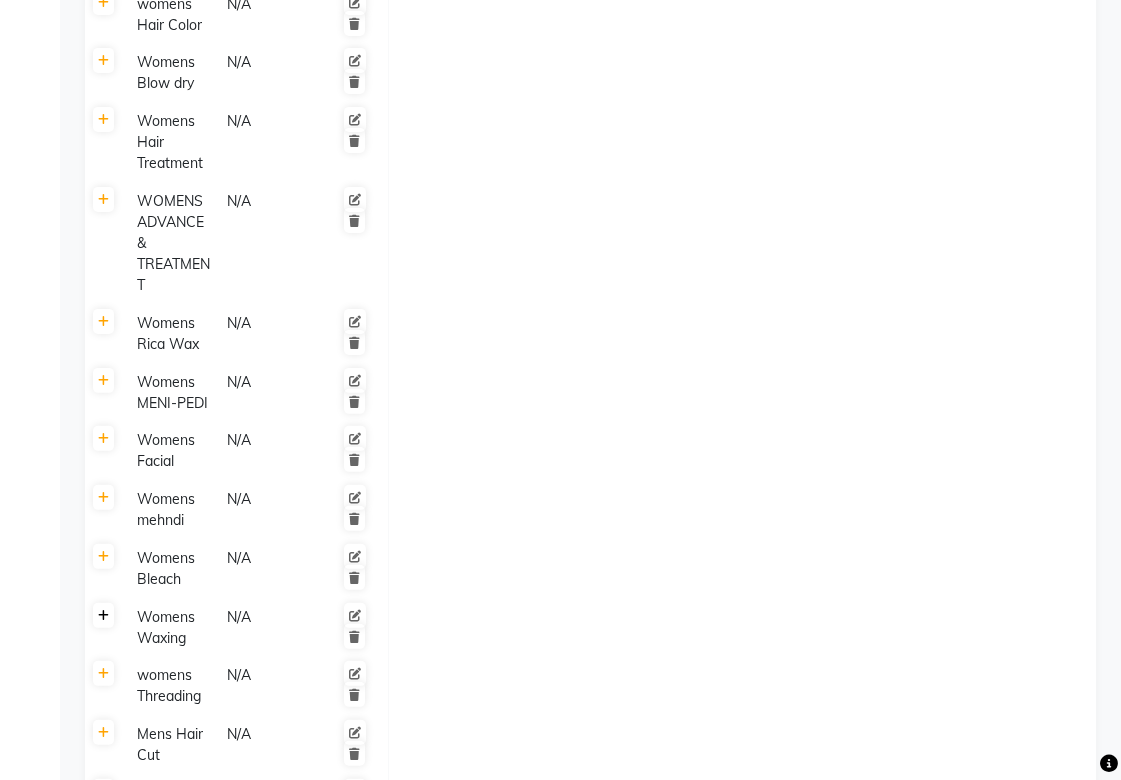click 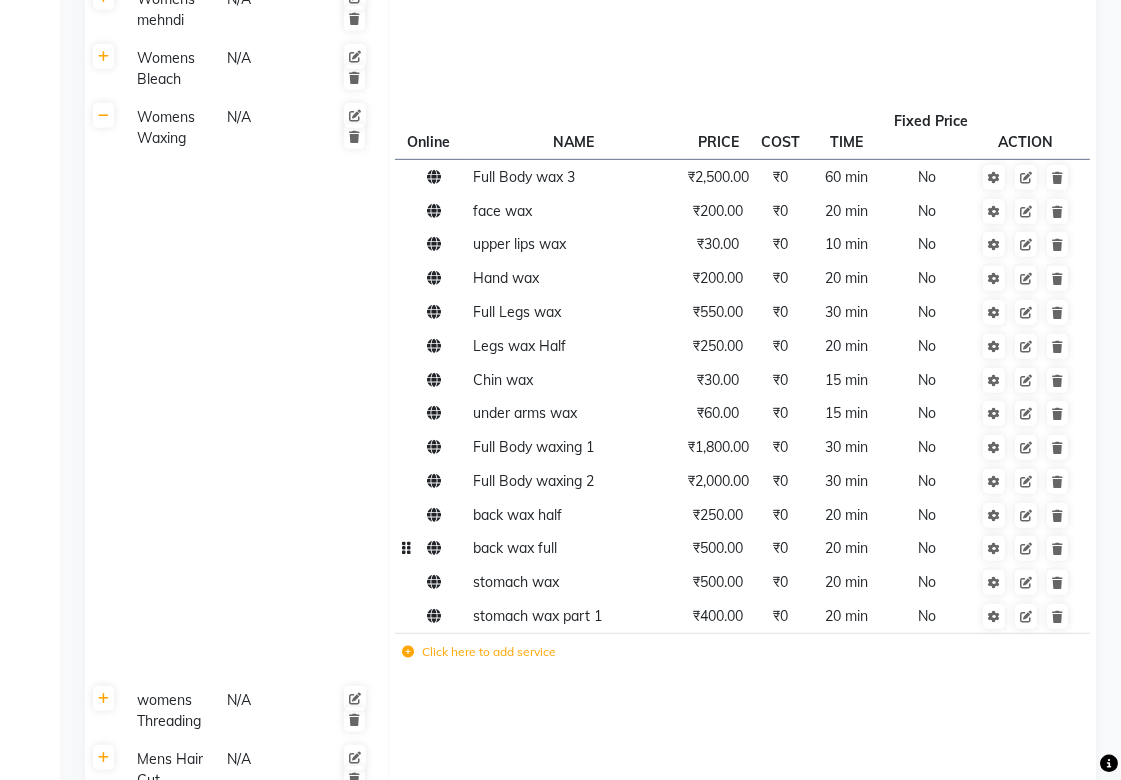 scroll, scrollTop: 1444, scrollLeft: 0, axis: vertical 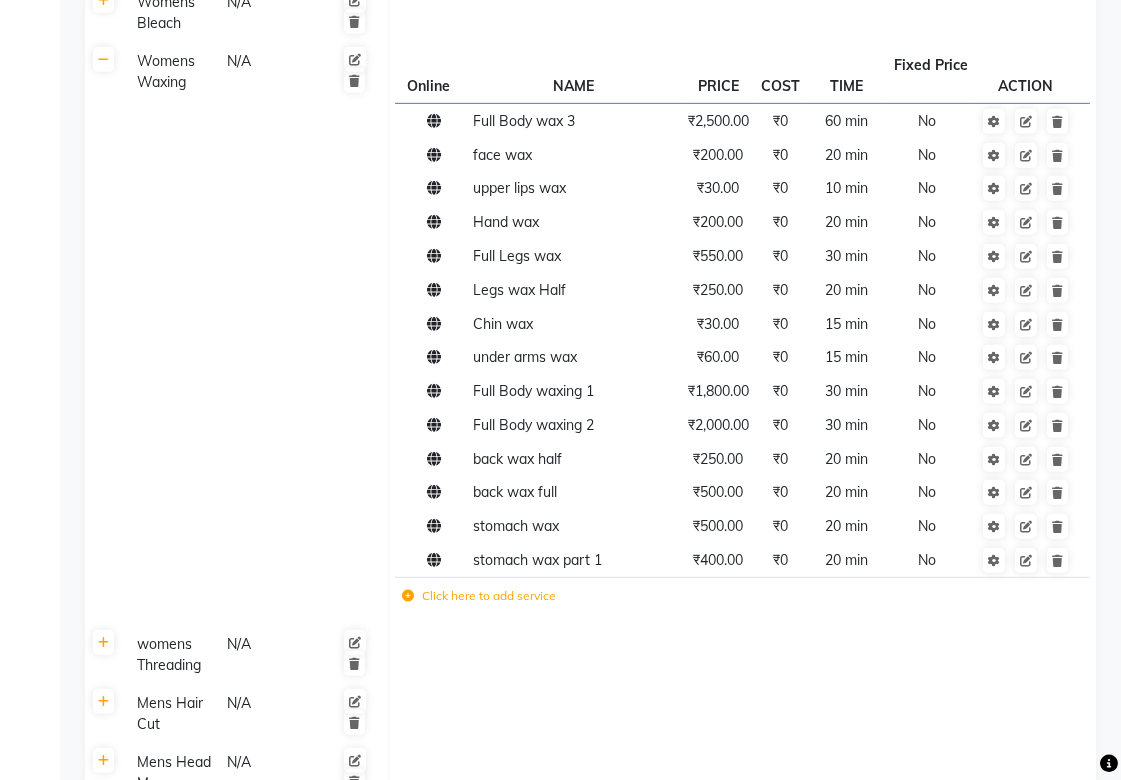 click on "Click here to add service" 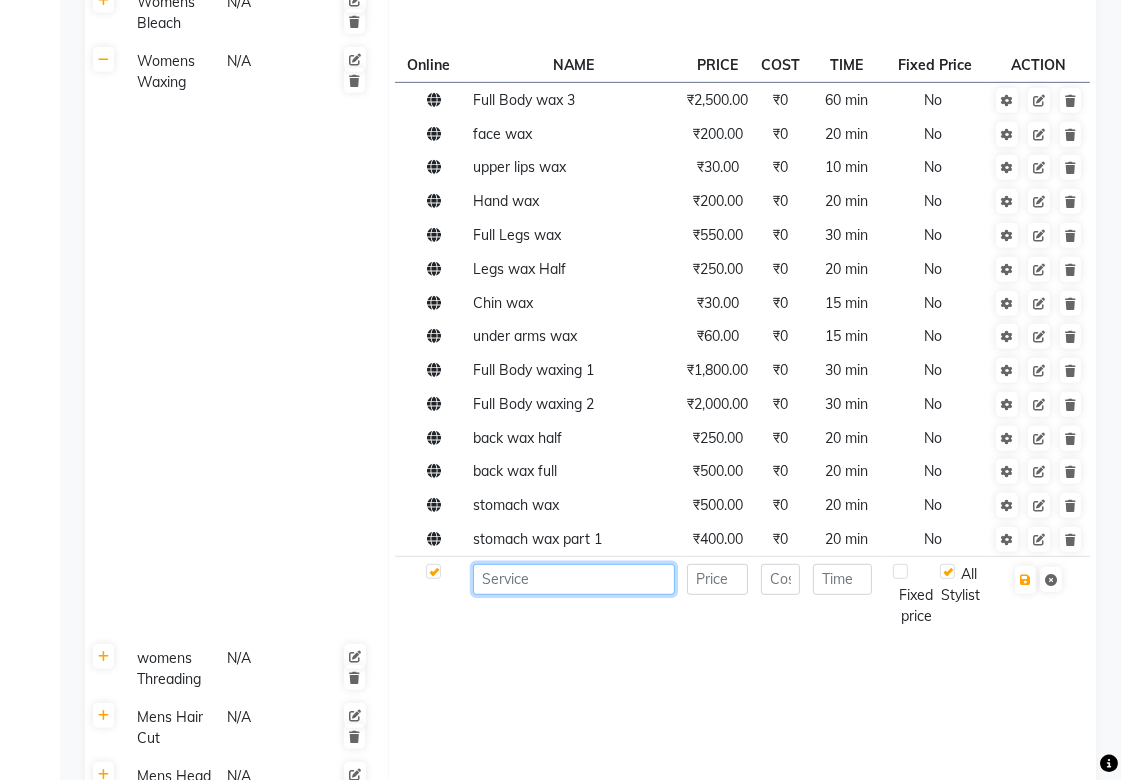 click 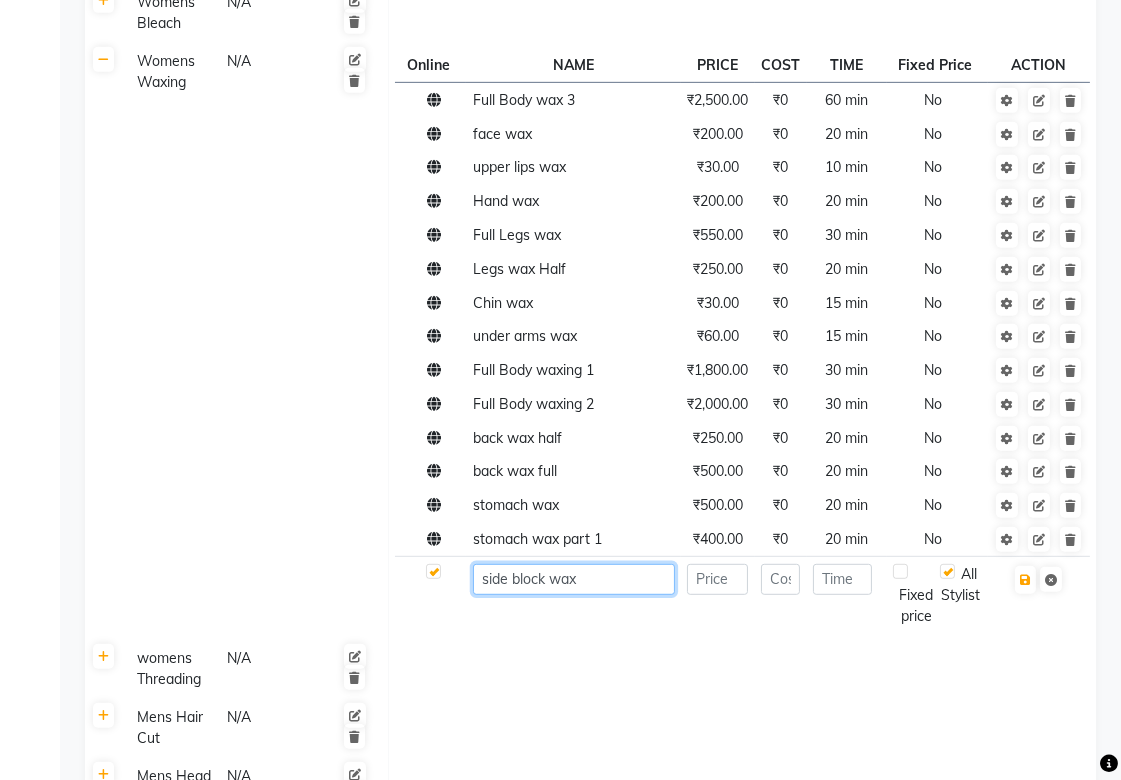 type on "side block wax" 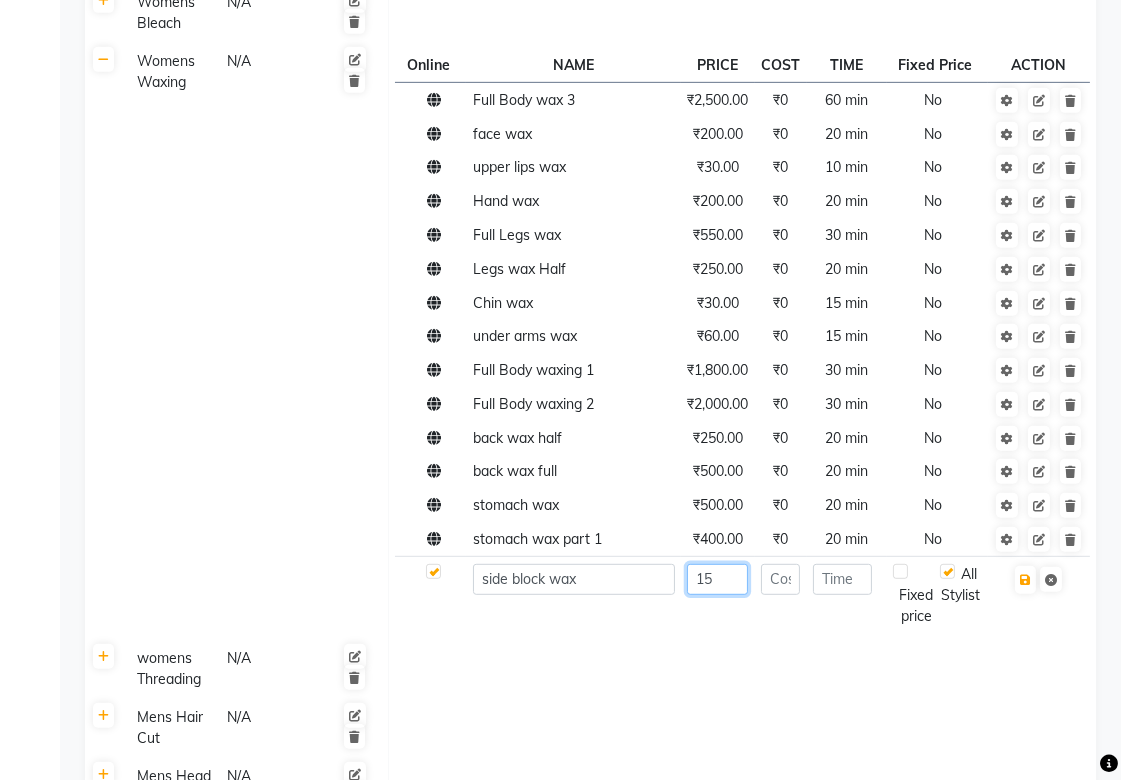 type on "15" 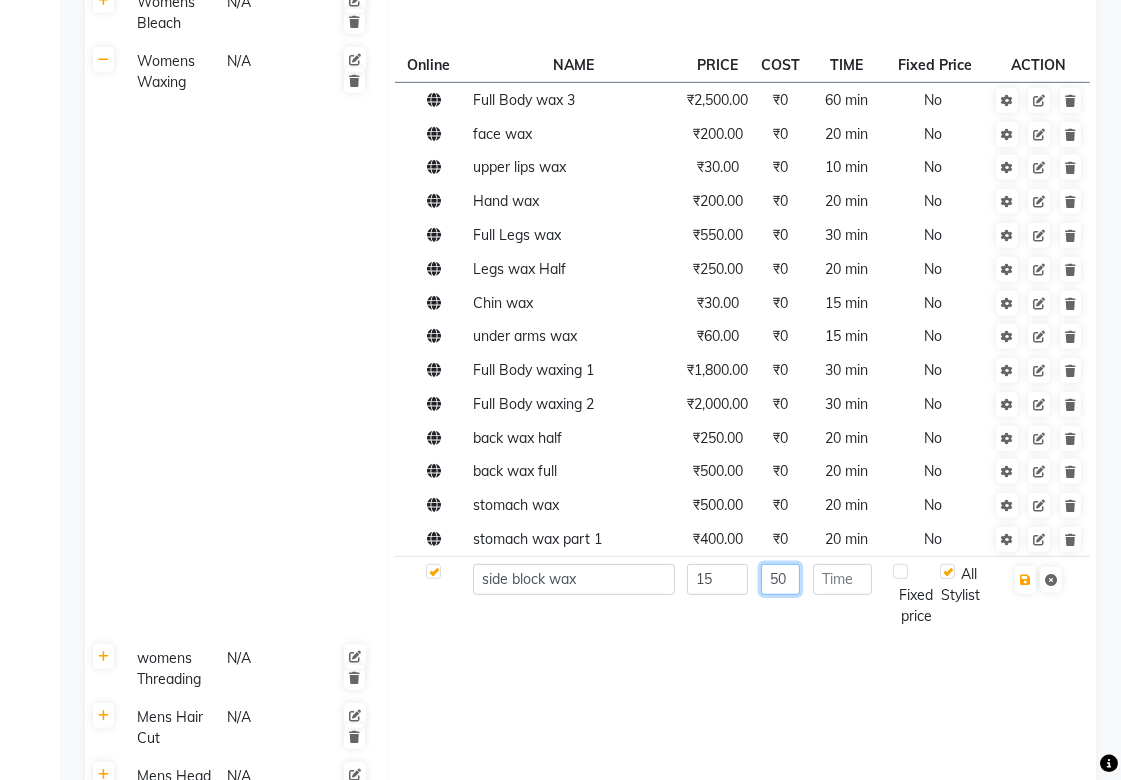 type on "50" 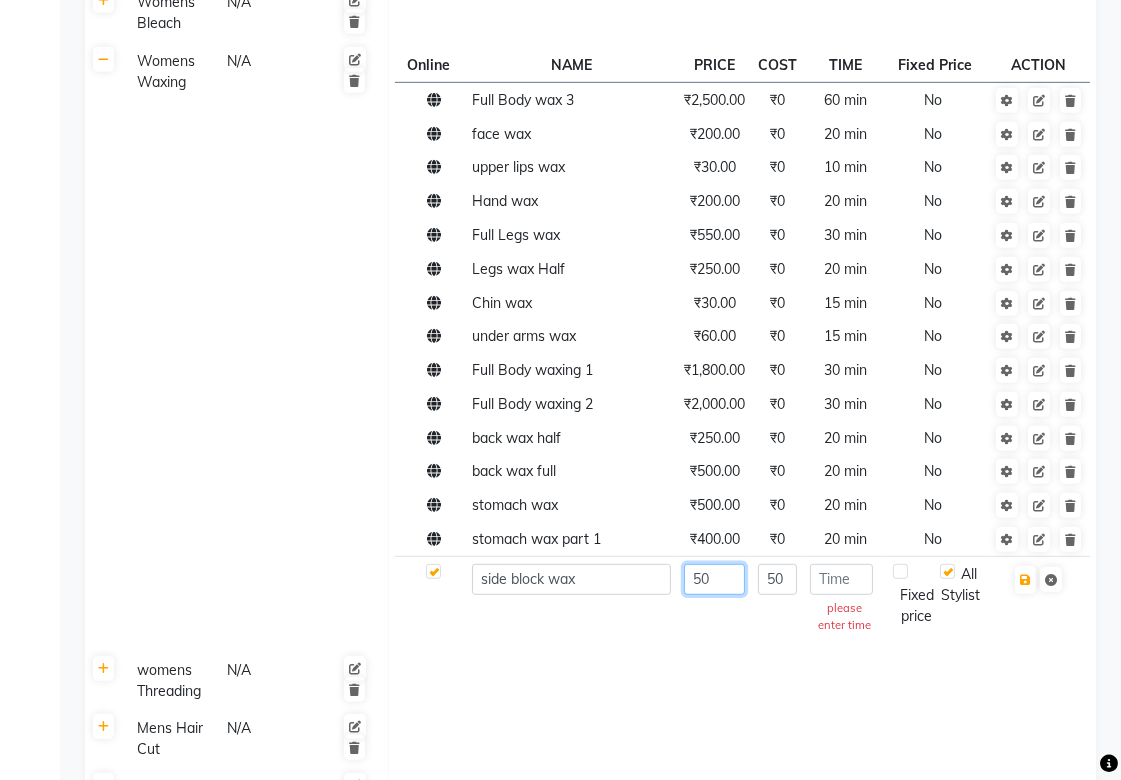 type on "50" 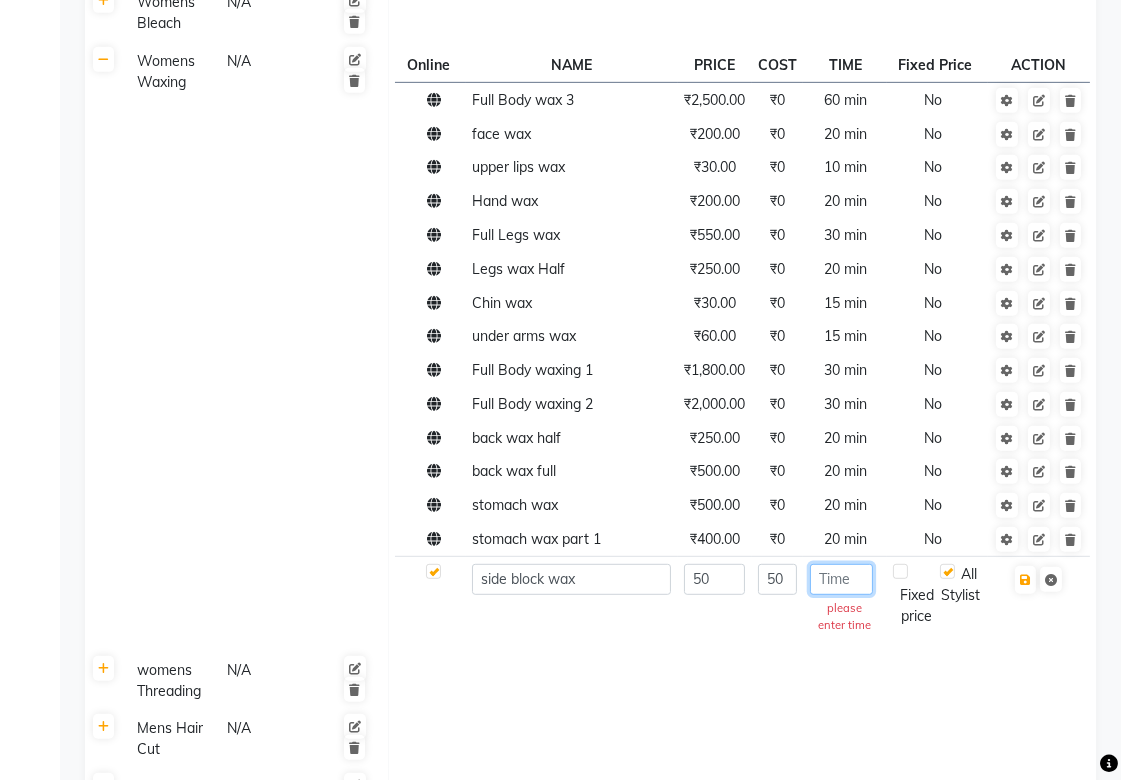 click 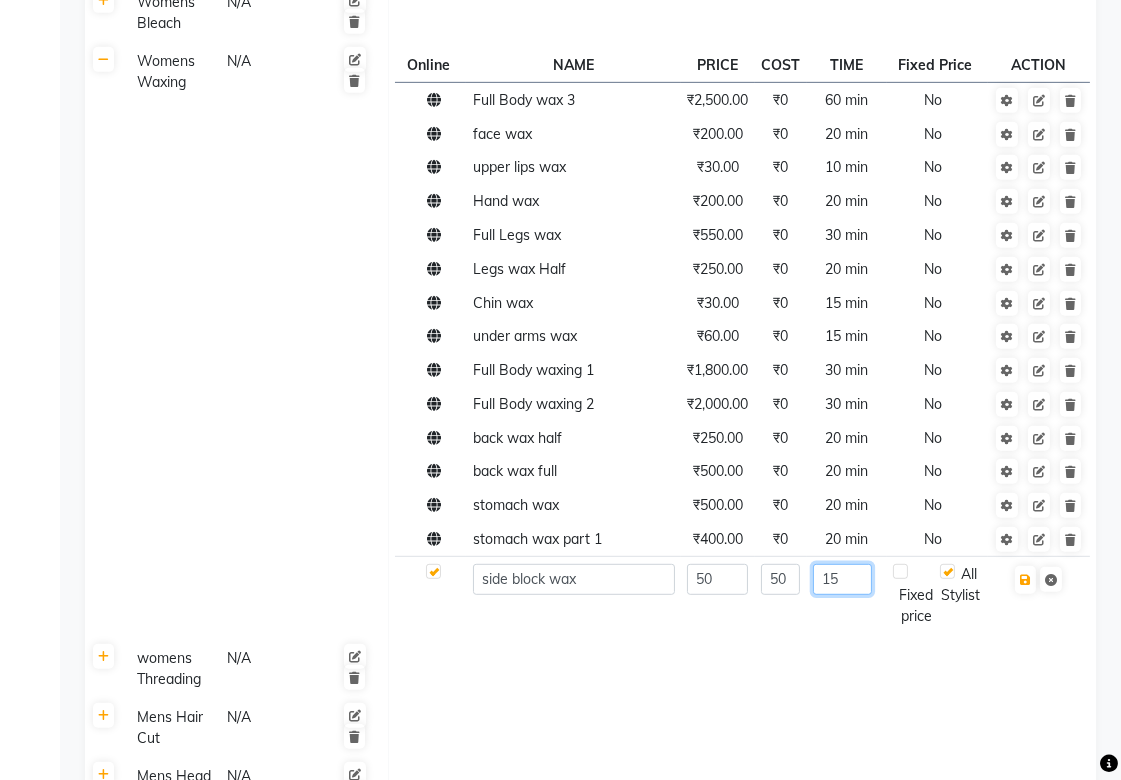 type on "15" 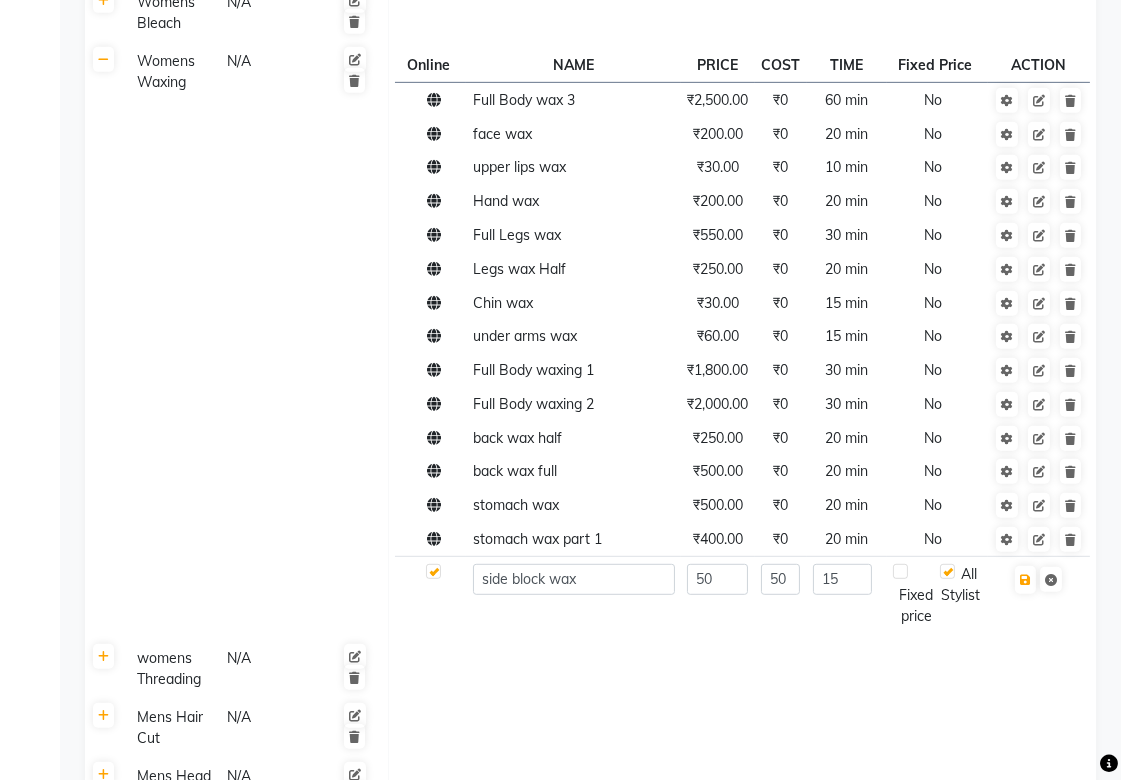 click on "50" 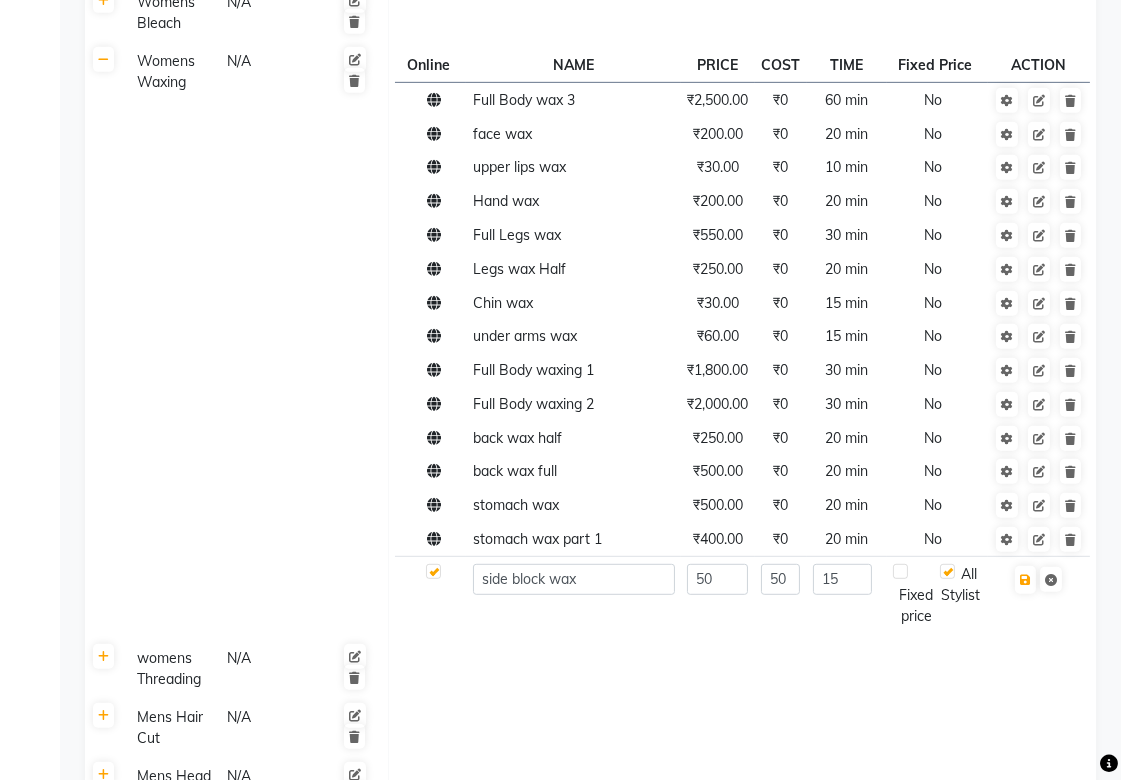 click 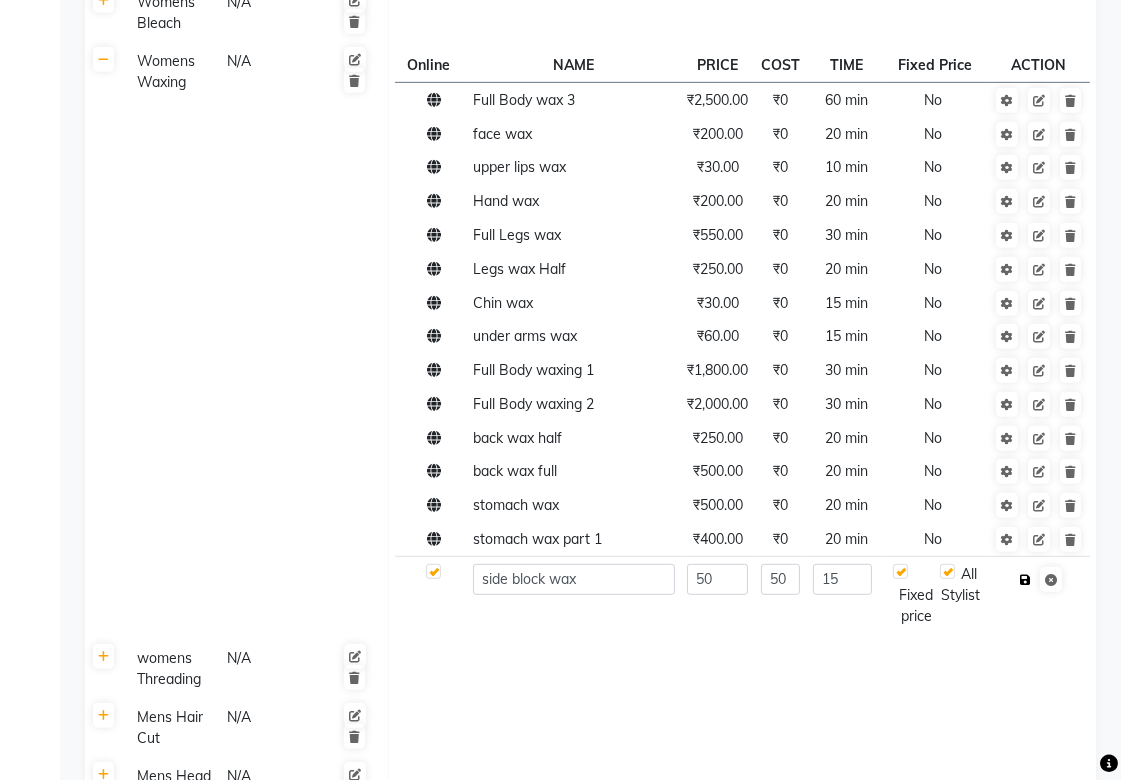 click at bounding box center (1025, 580) 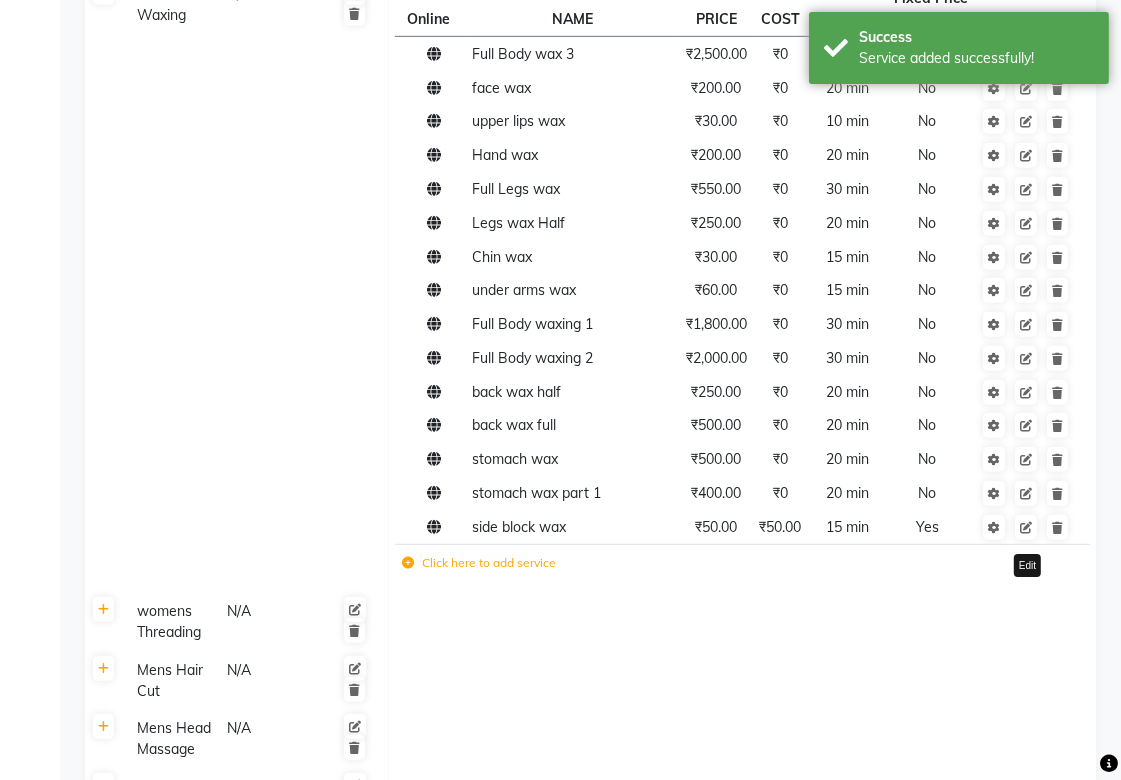 scroll, scrollTop: 1666, scrollLeft: 0, axis: vertical 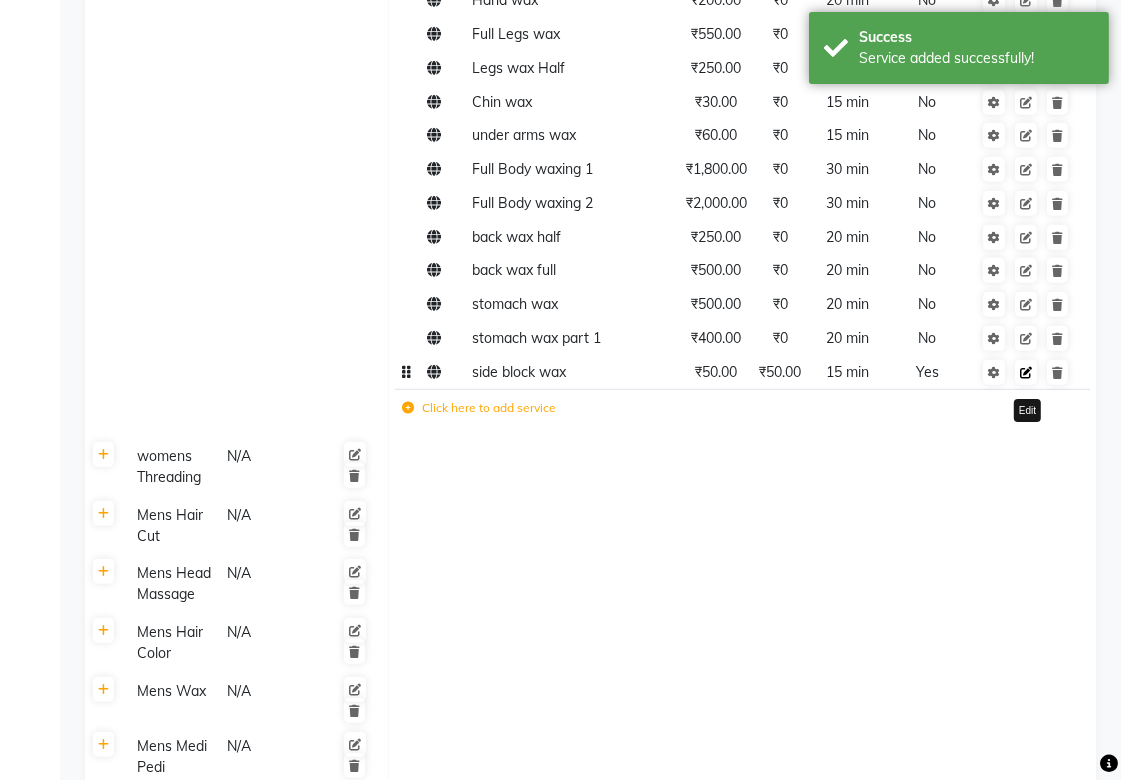 click 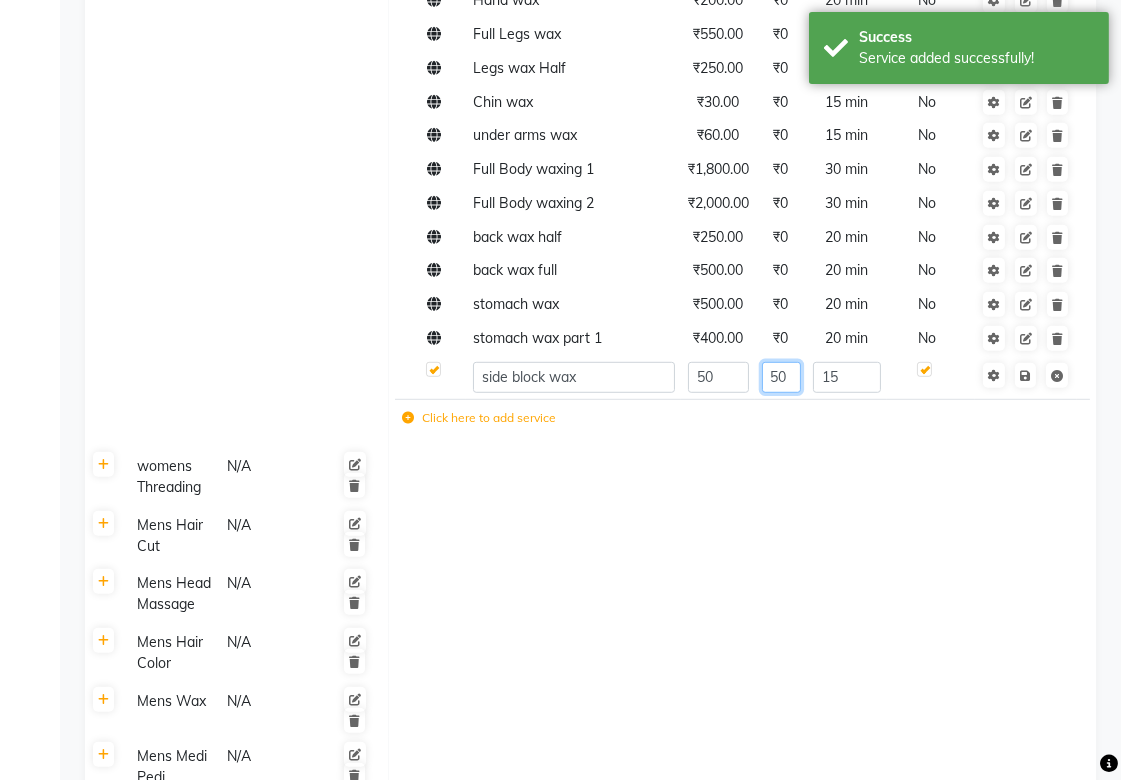 click on "50" 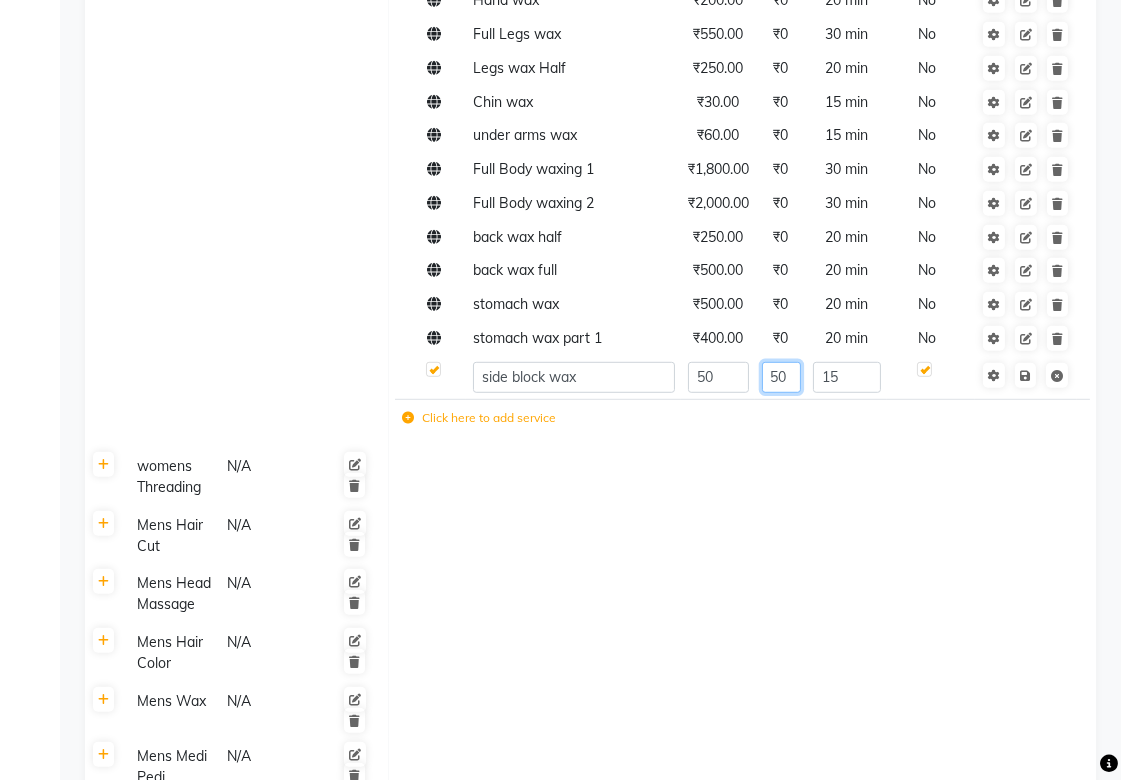 type on "5" 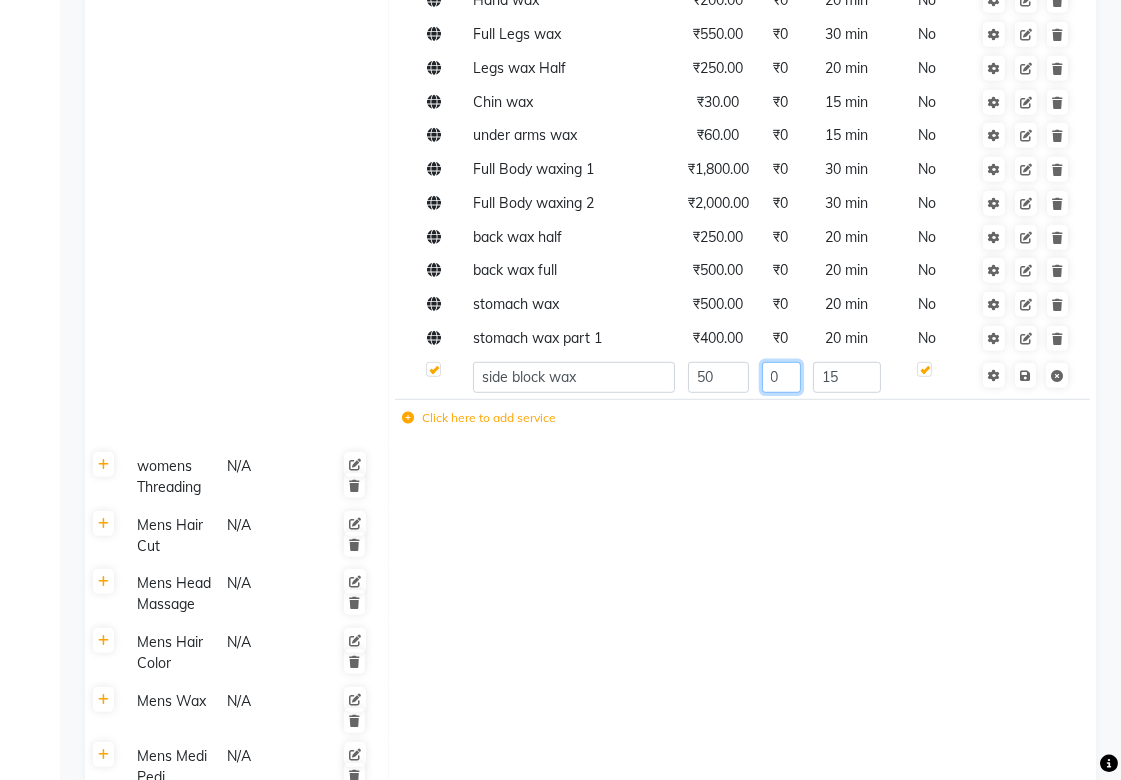 type on "00" 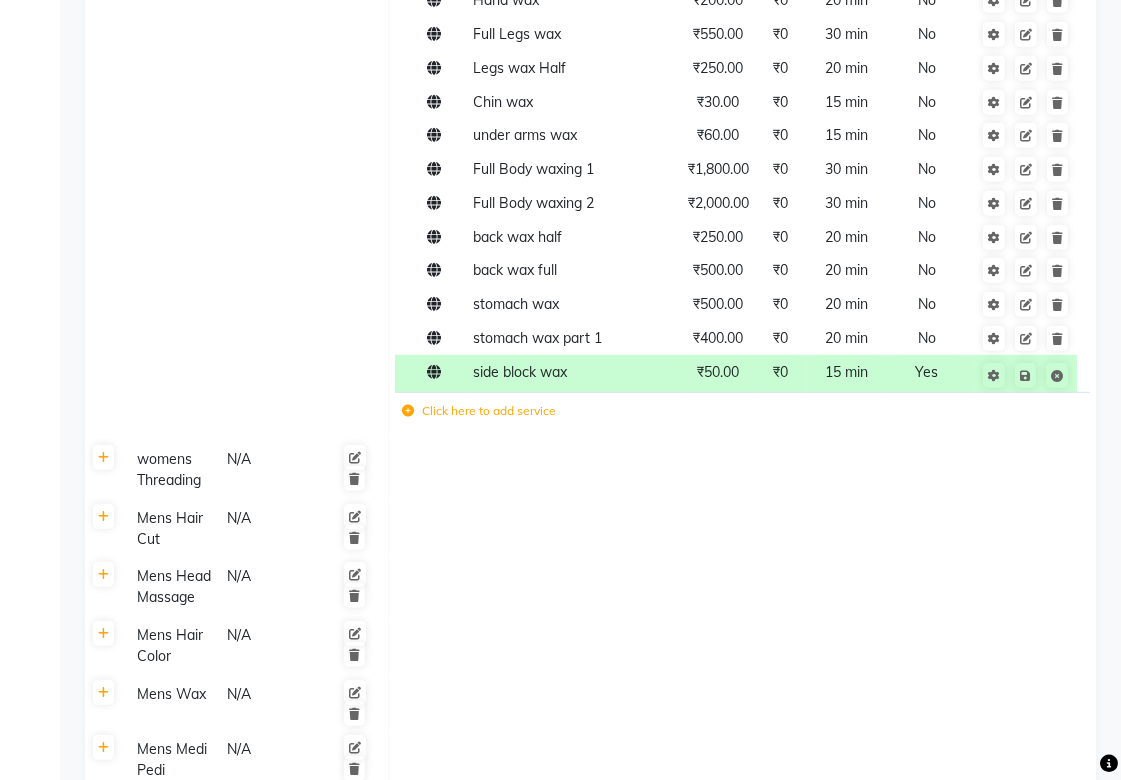 click 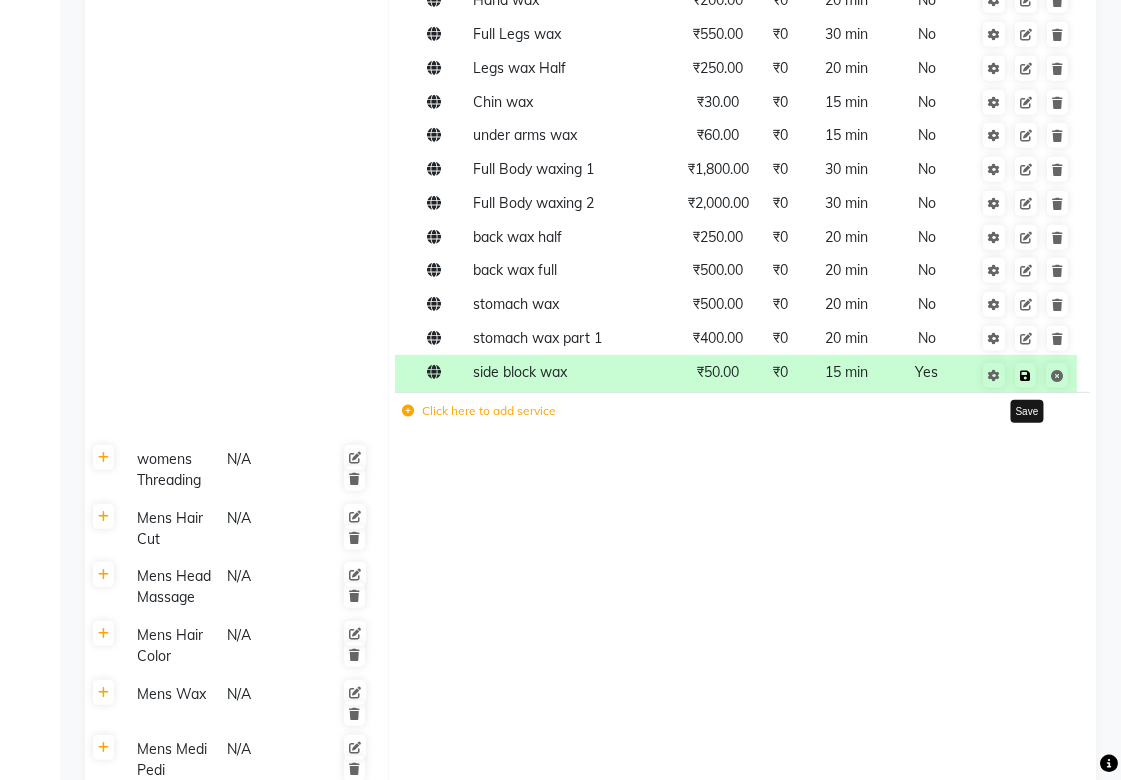 click 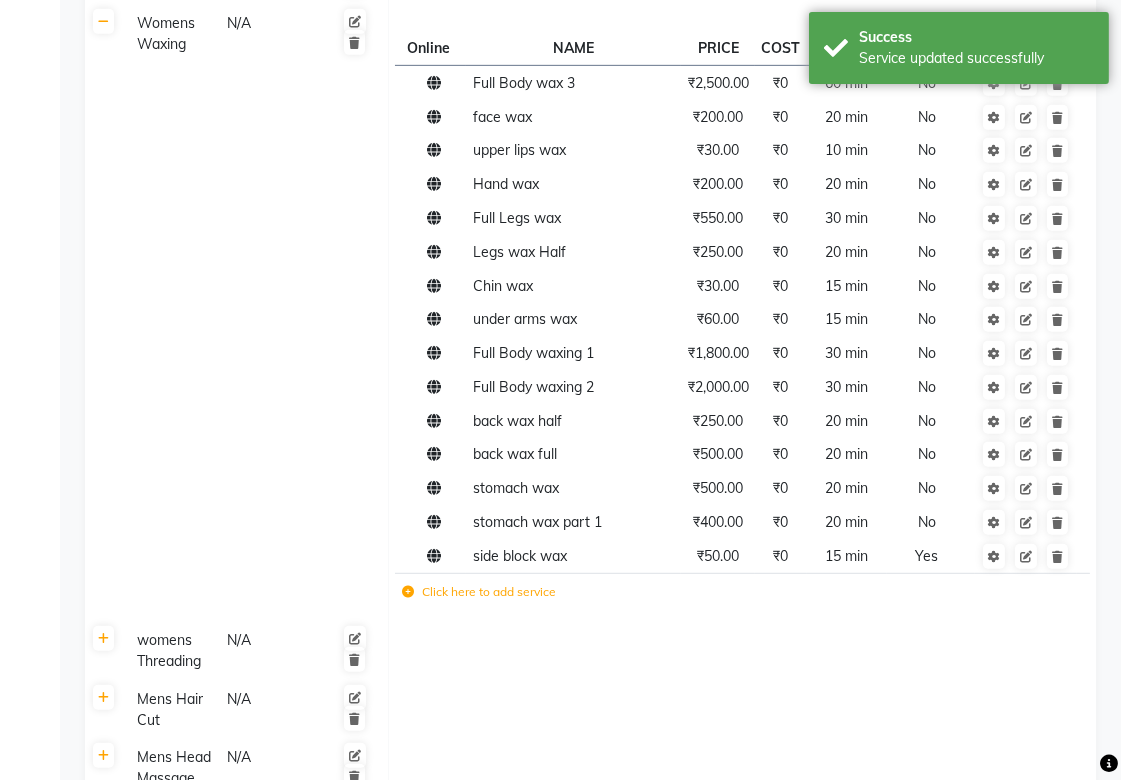 scroll, scrollTop: 1444, scrollLeft: 0, axis: vertical 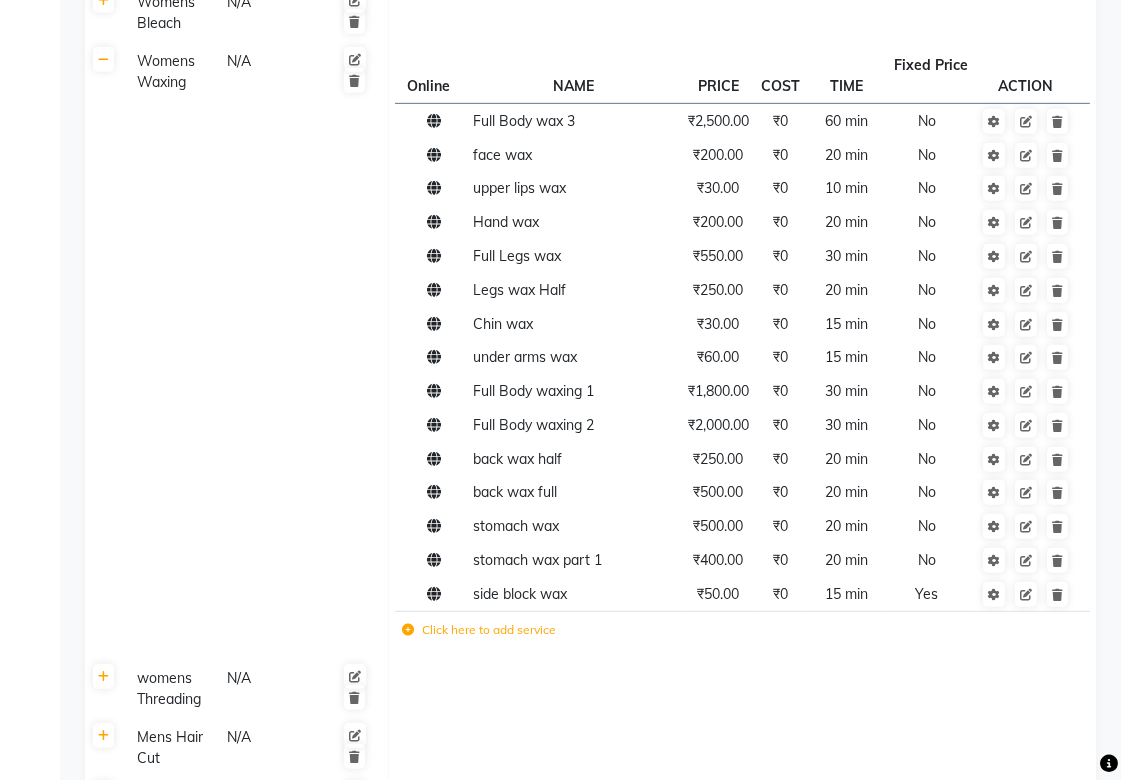 click on "Click here to add service" 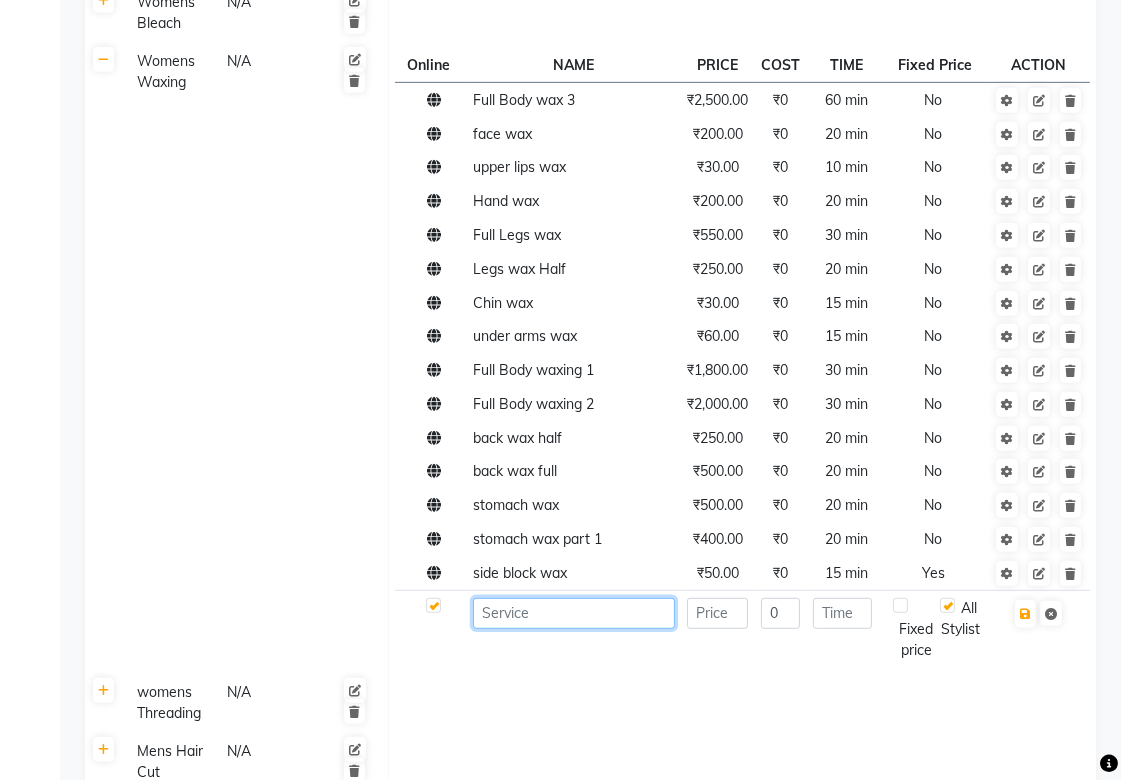 click 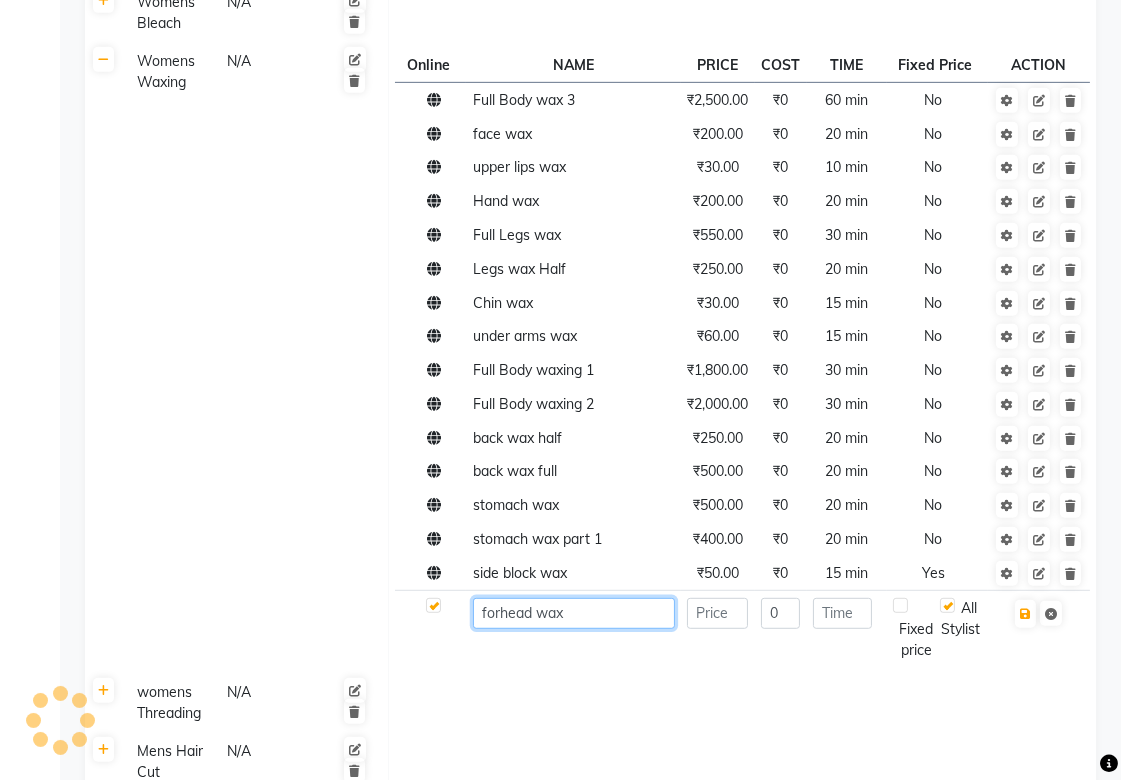 type on "forhead wax" 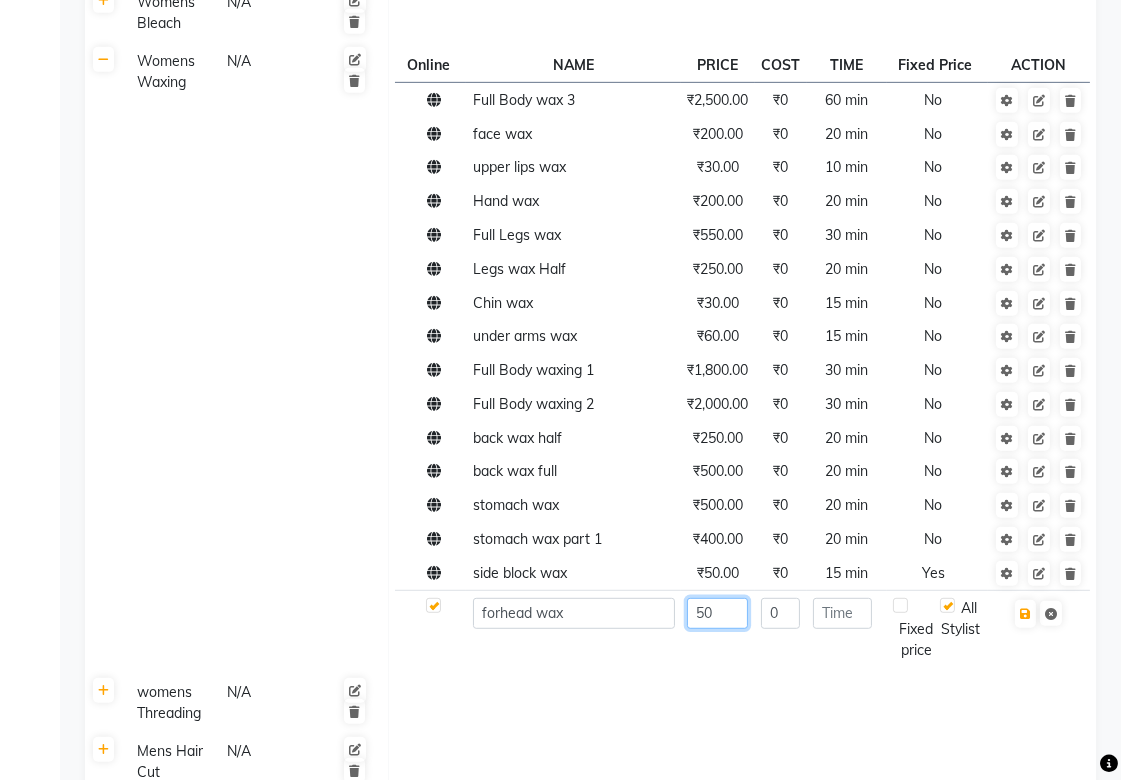 type on "50" 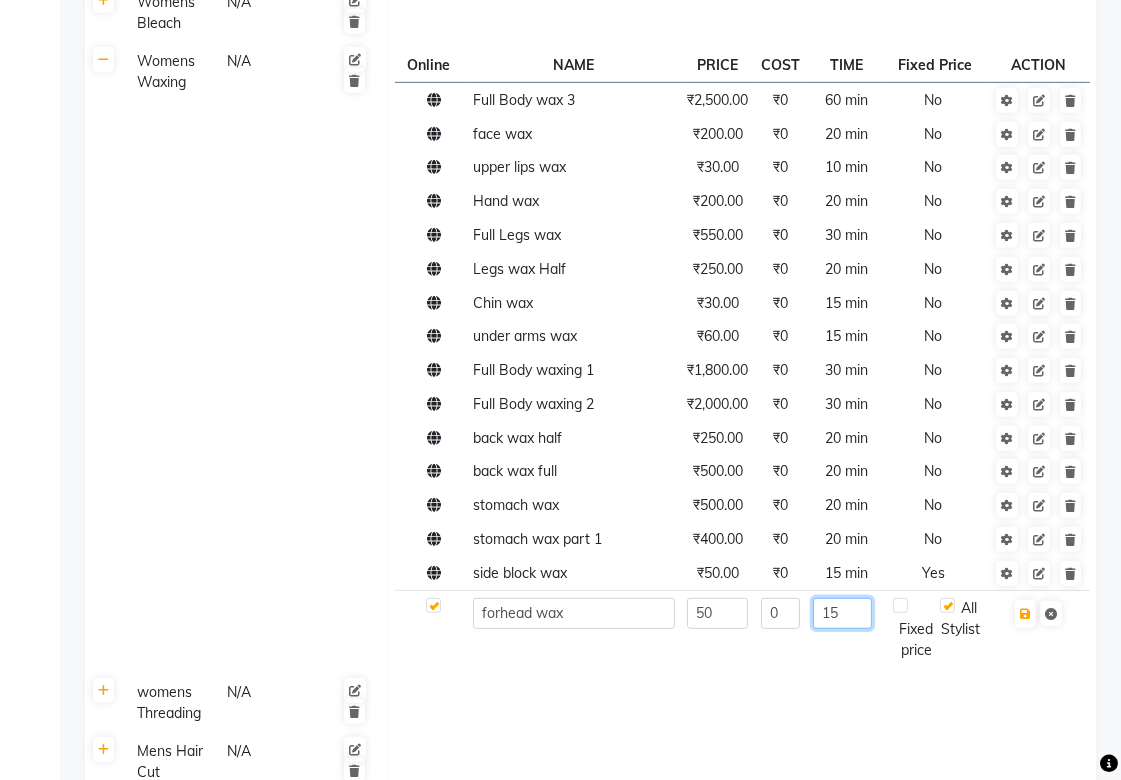 type on "15" 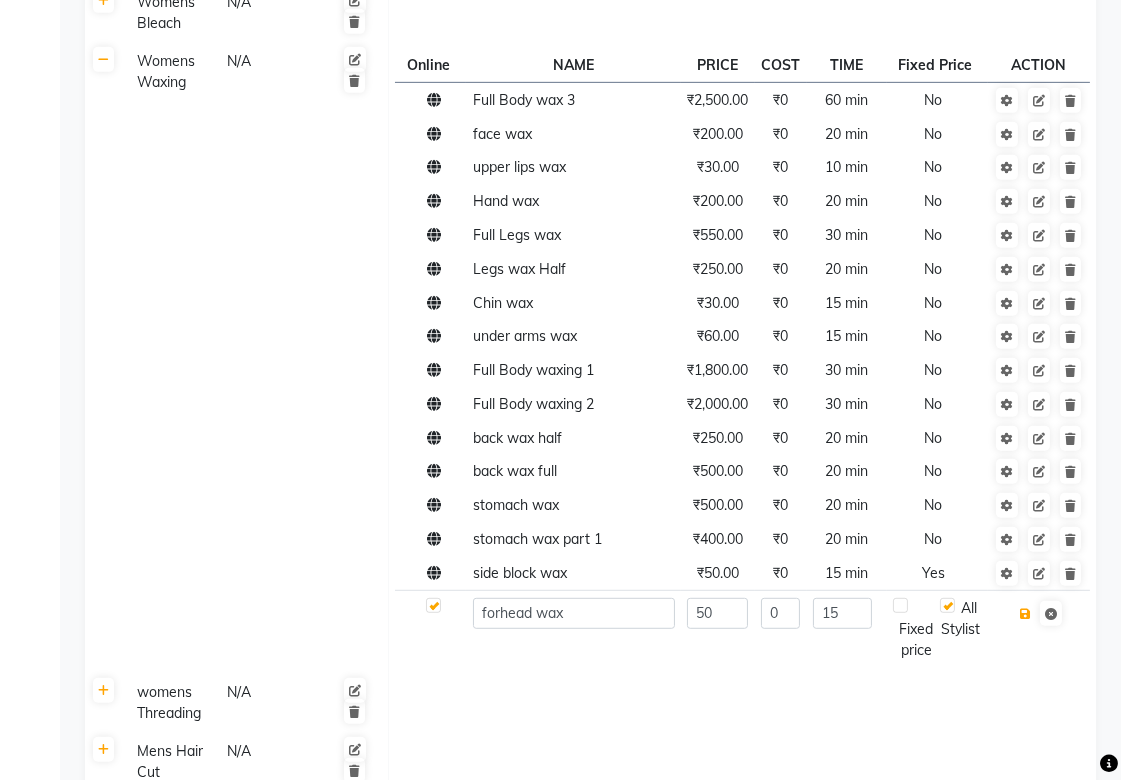 type 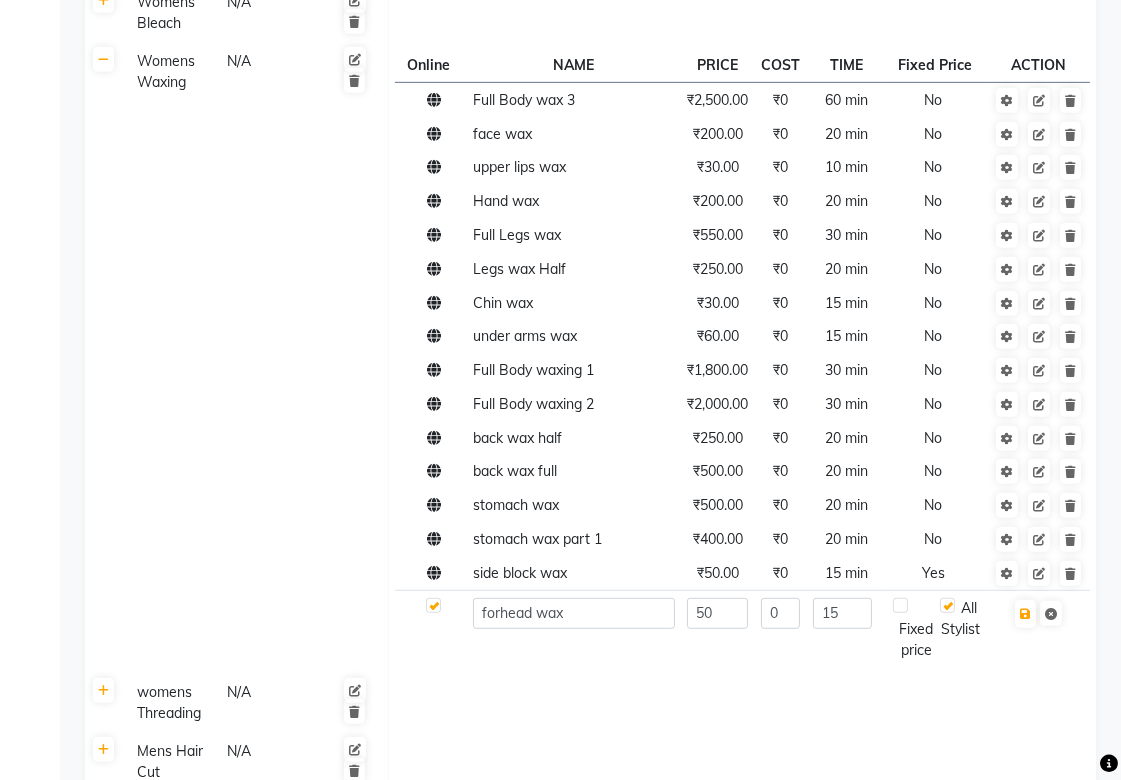 click on "Fixed price" 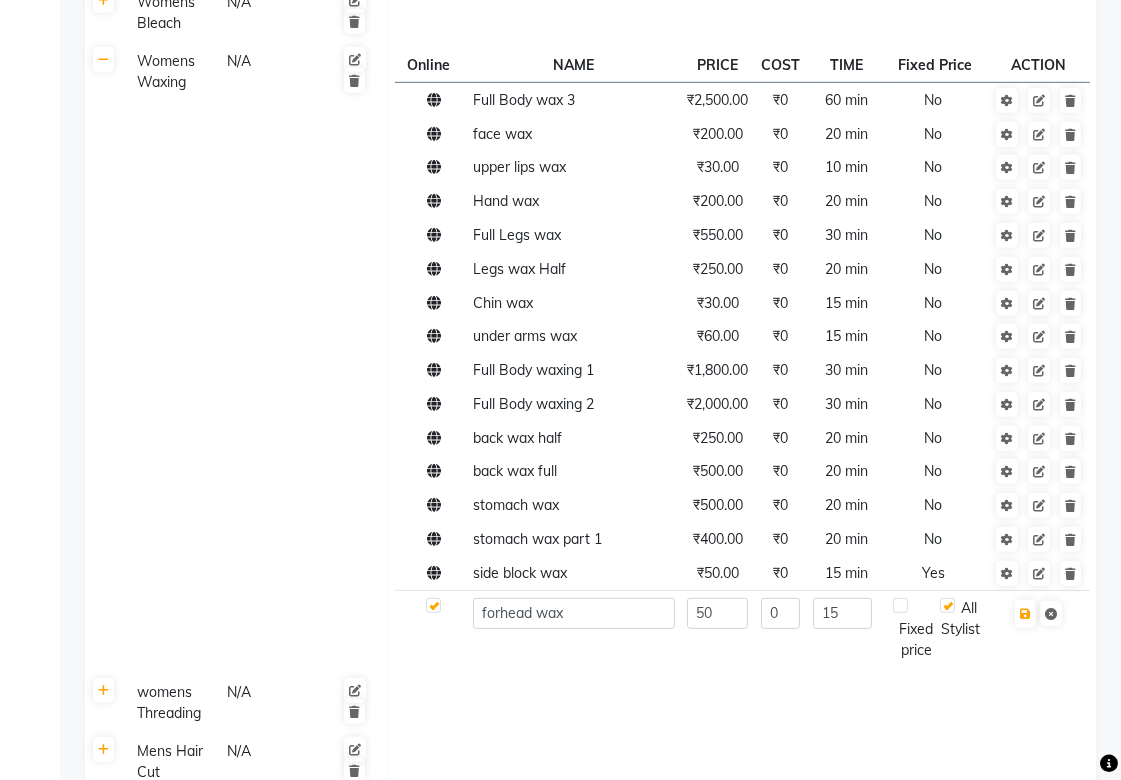 click on "Fixed price" 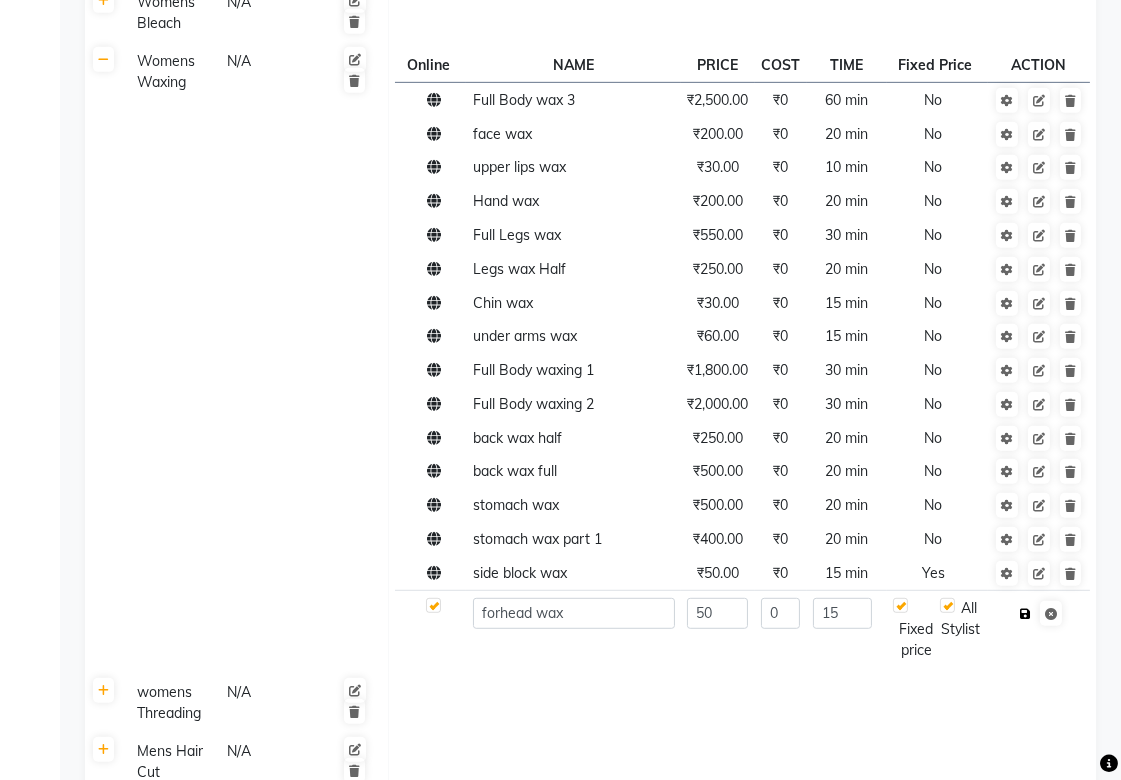 click at bounding box center [1025, 614] 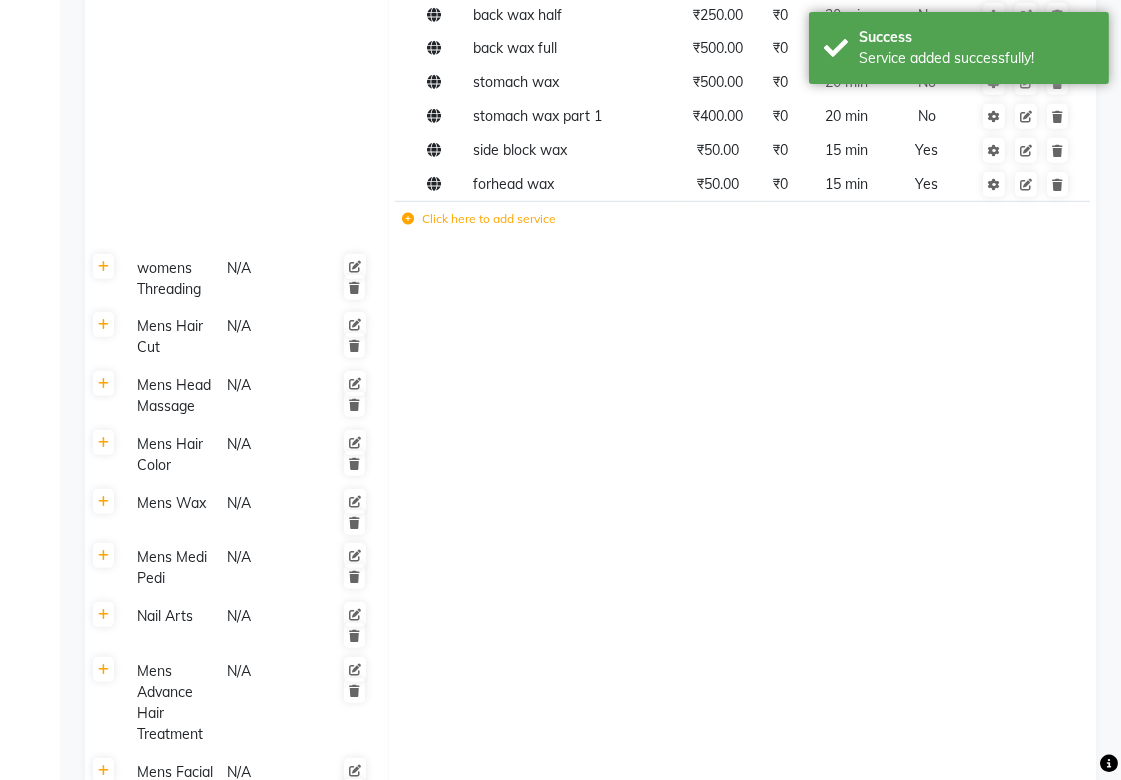 scroll, scrollTop: 1666, scrollLeft: 0, axis: vertical 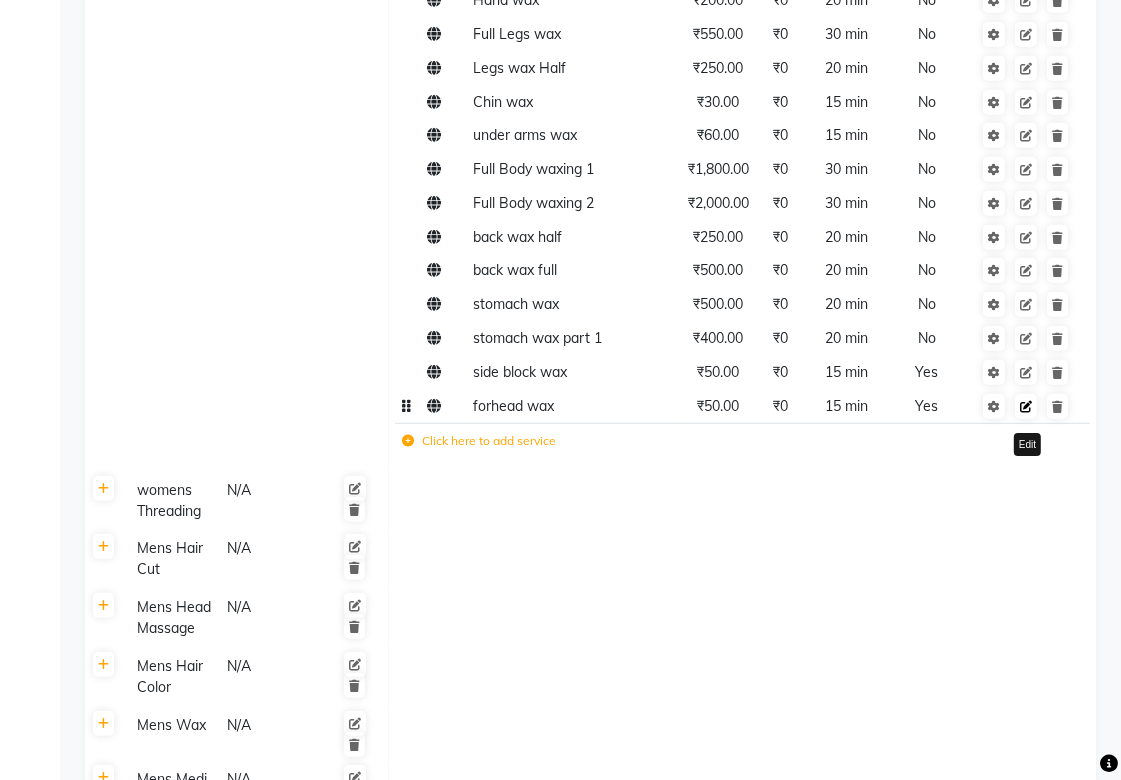 click 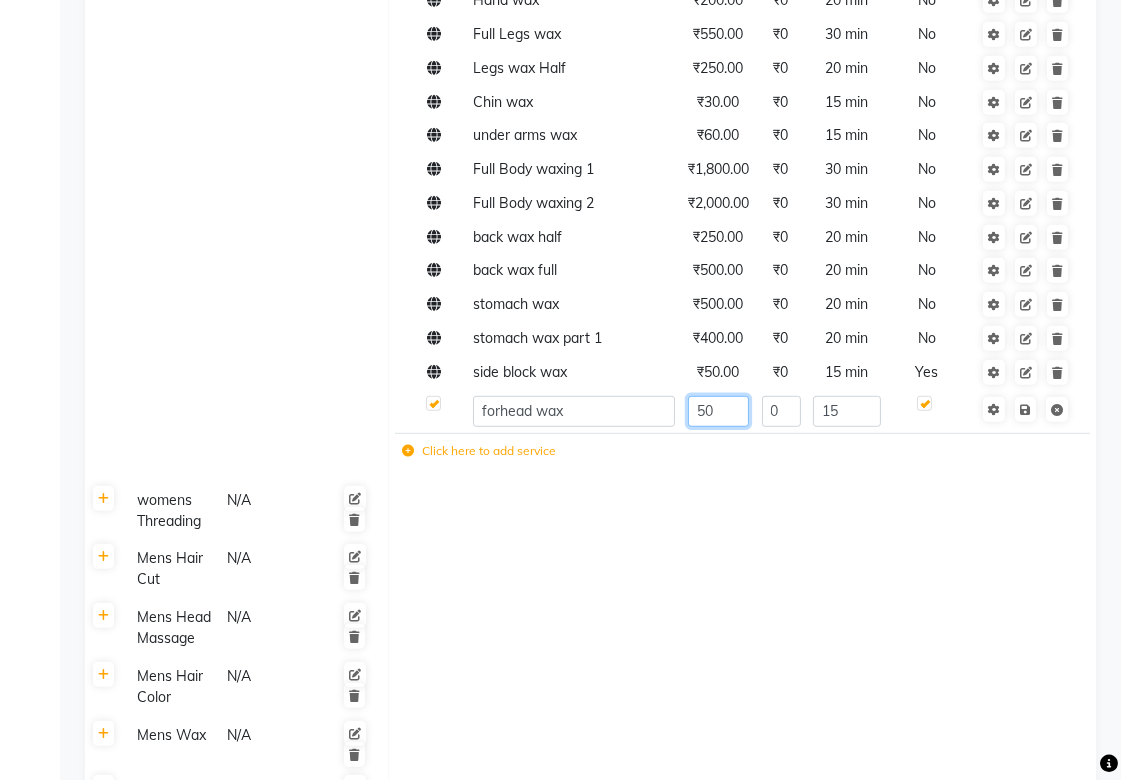 click on "50" 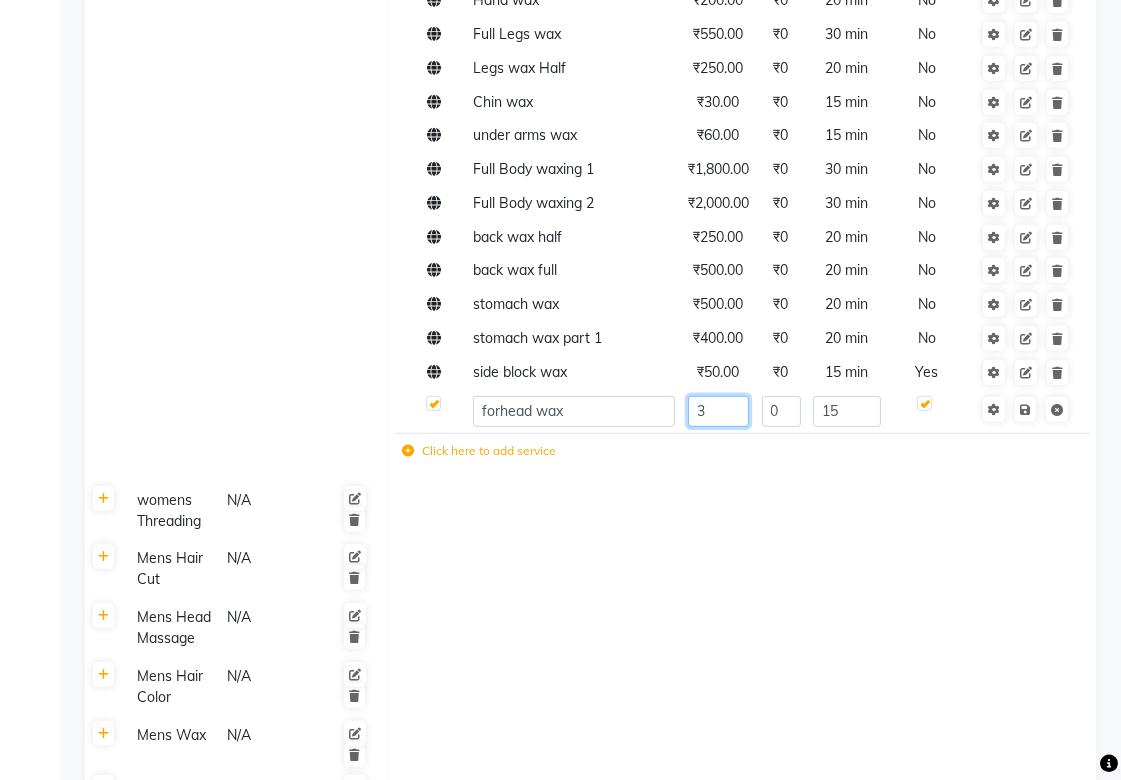 type on "30" 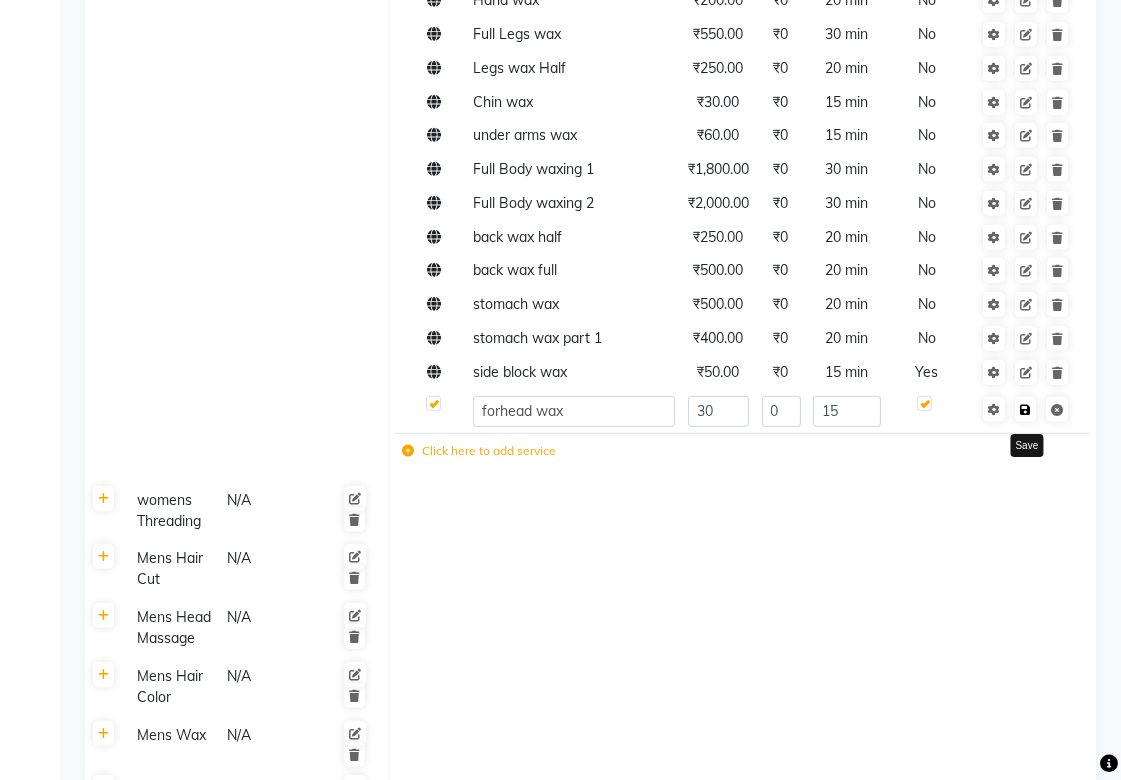 click 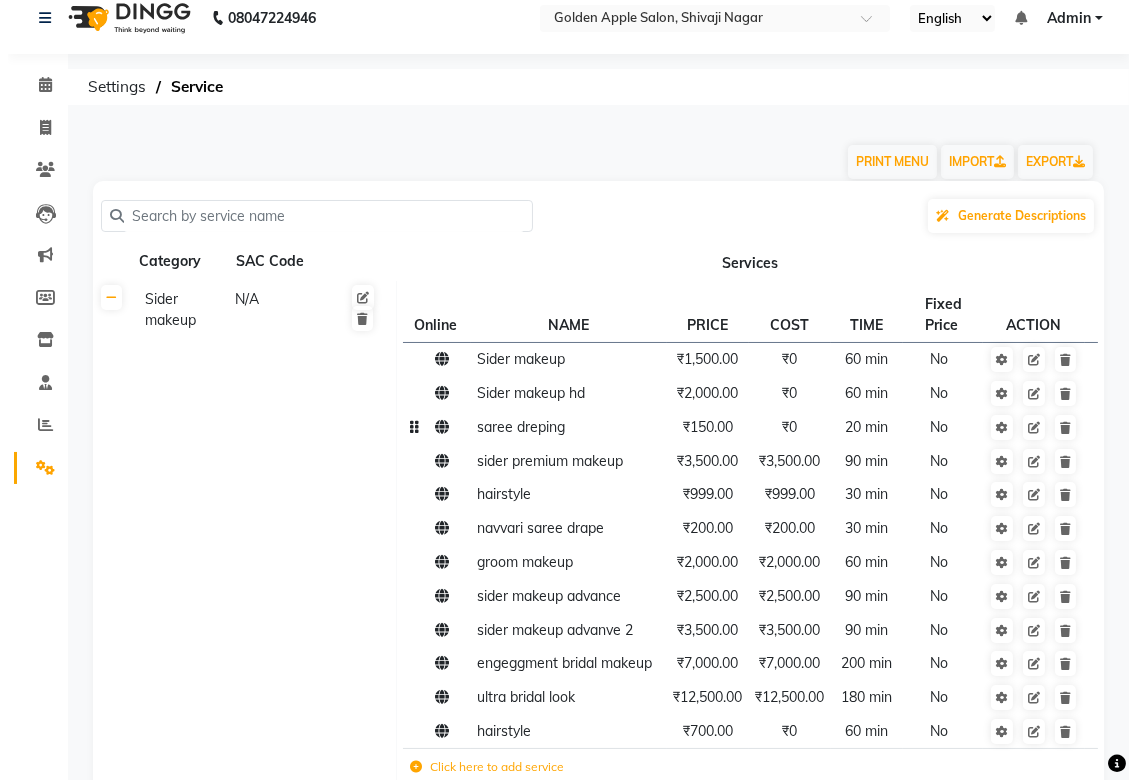 scroll, scrollTop: 0, scrollLeft: 0, axis: both 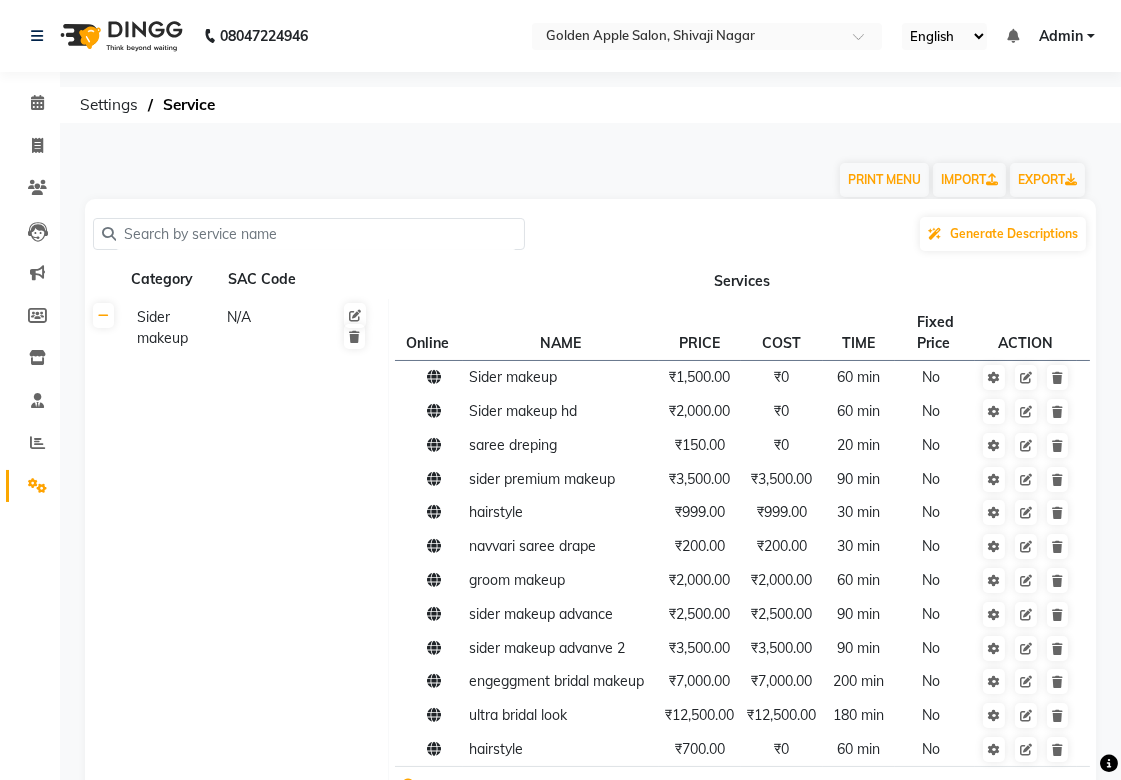 click on "Admin" at bounding box center (1061, 36) 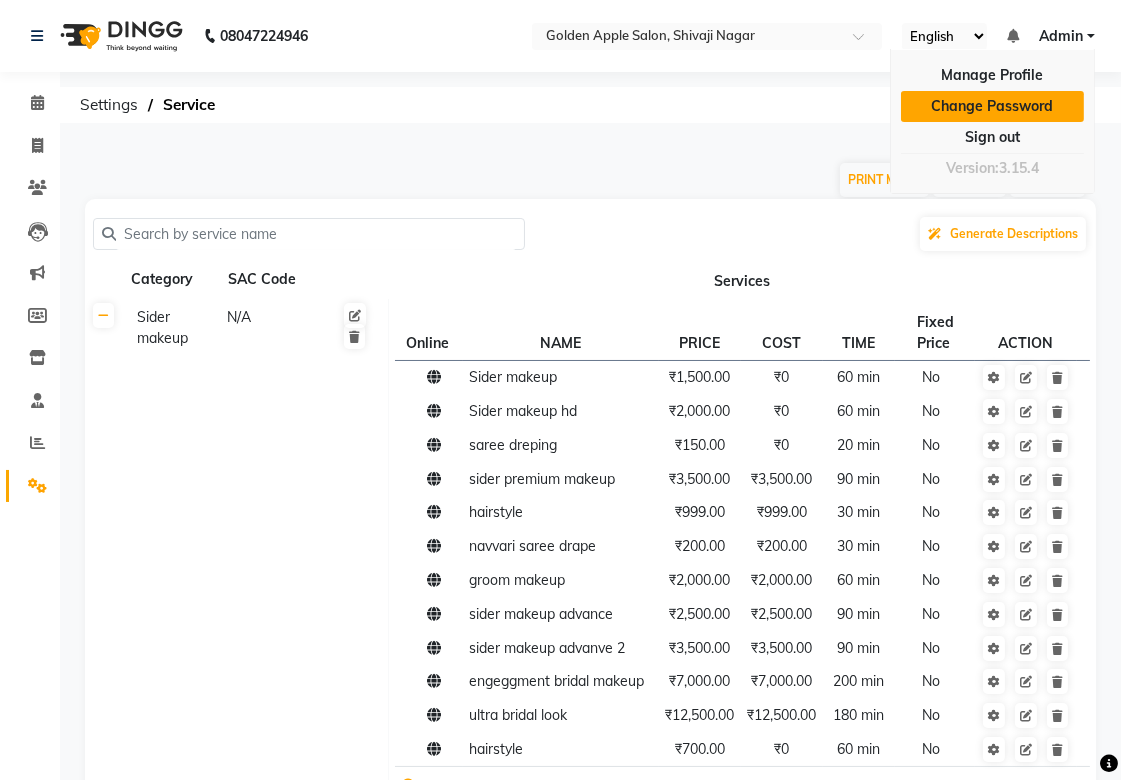 click on "Change Password" at bounding box center [992, 106] 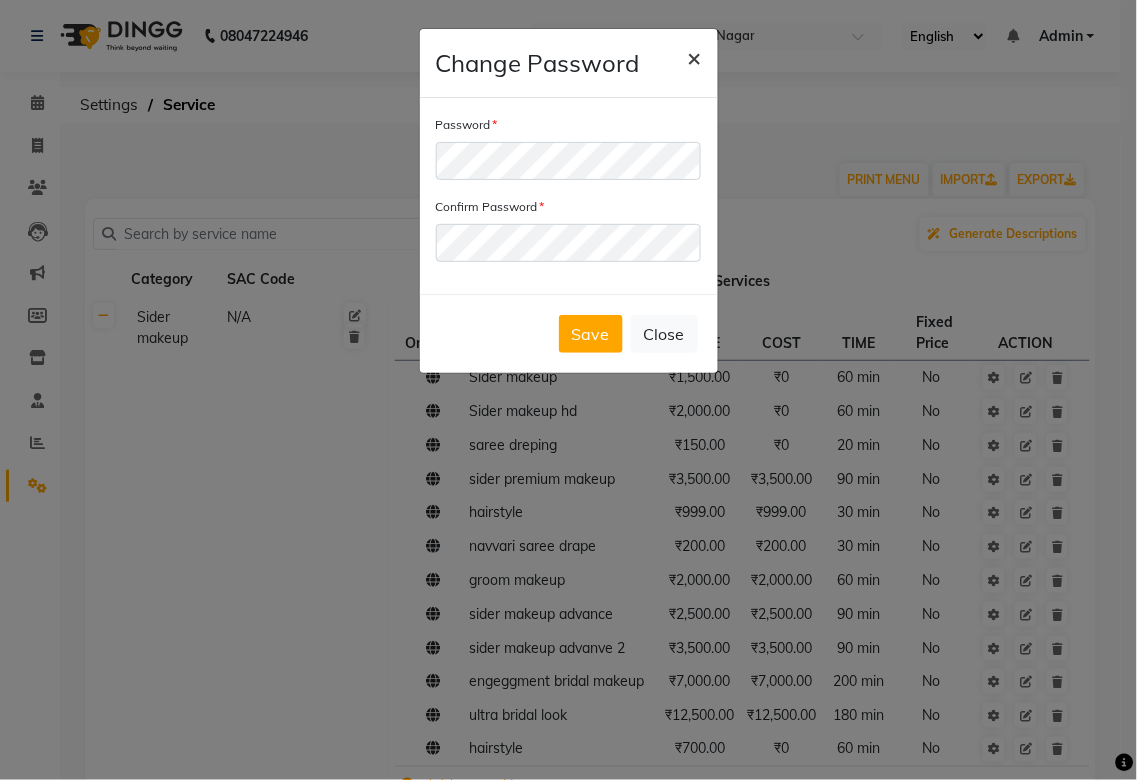 click on "×" 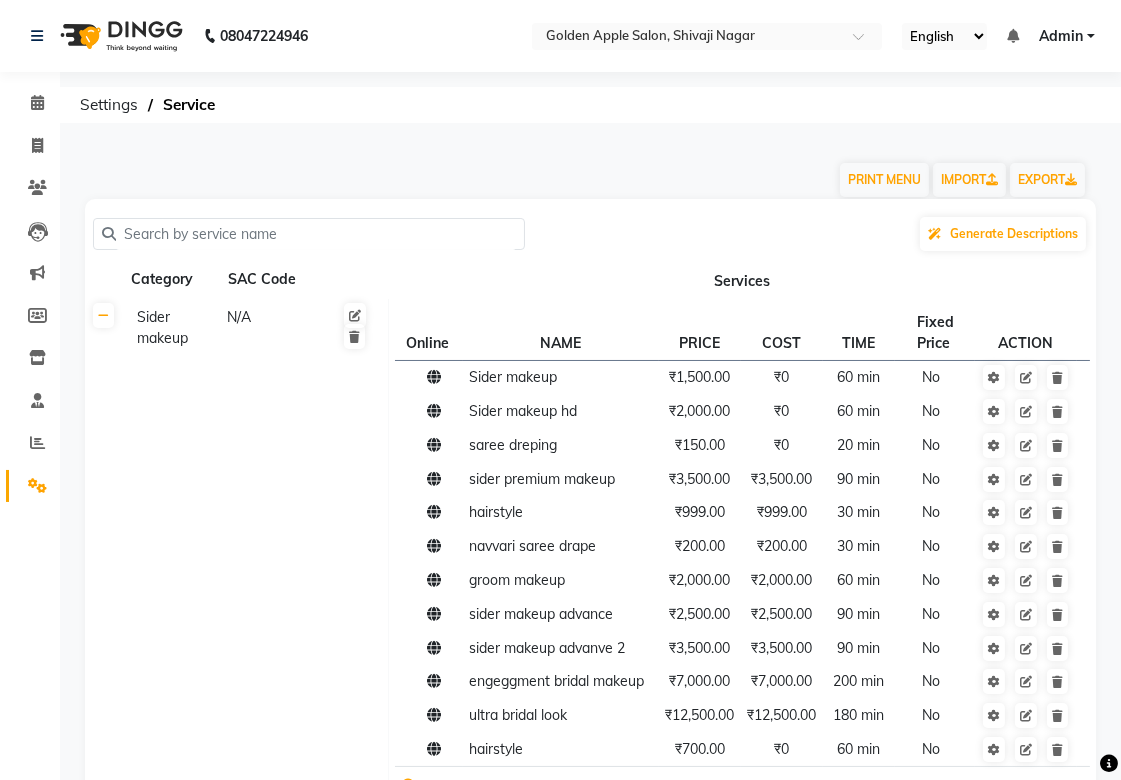 click on "Admin" at bounding box center [1061, 36] 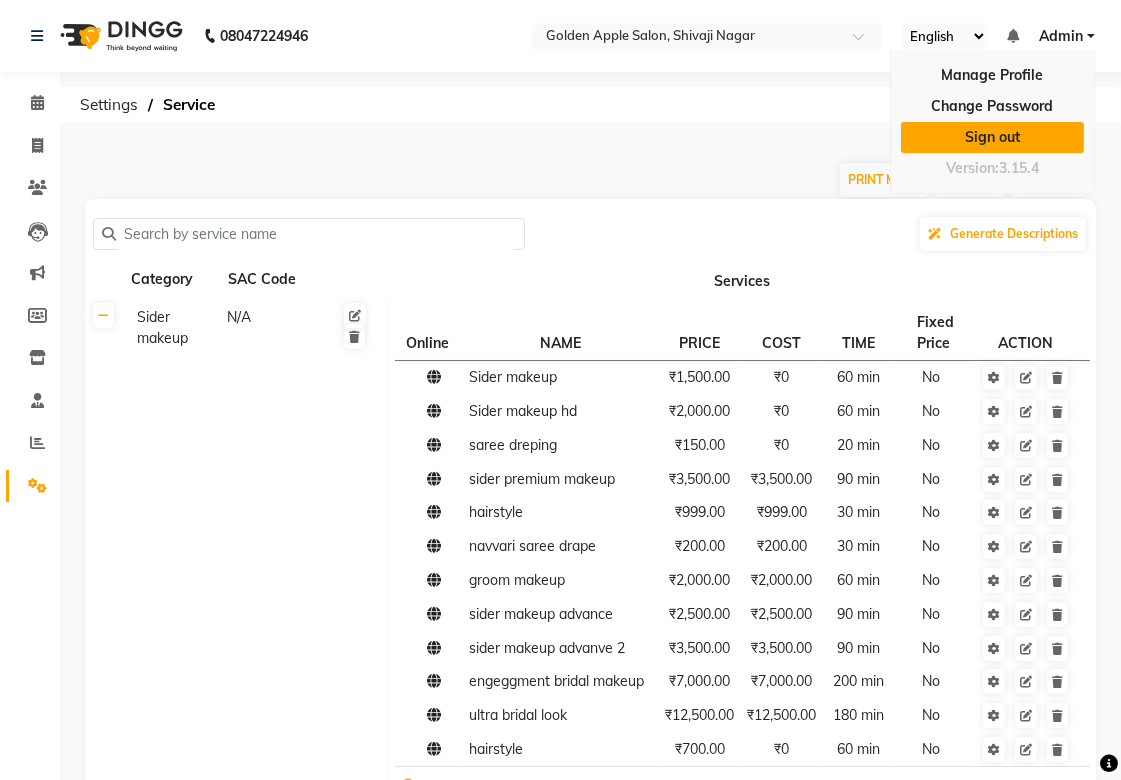 click on "Sign out" at bounding box center (992, 137) 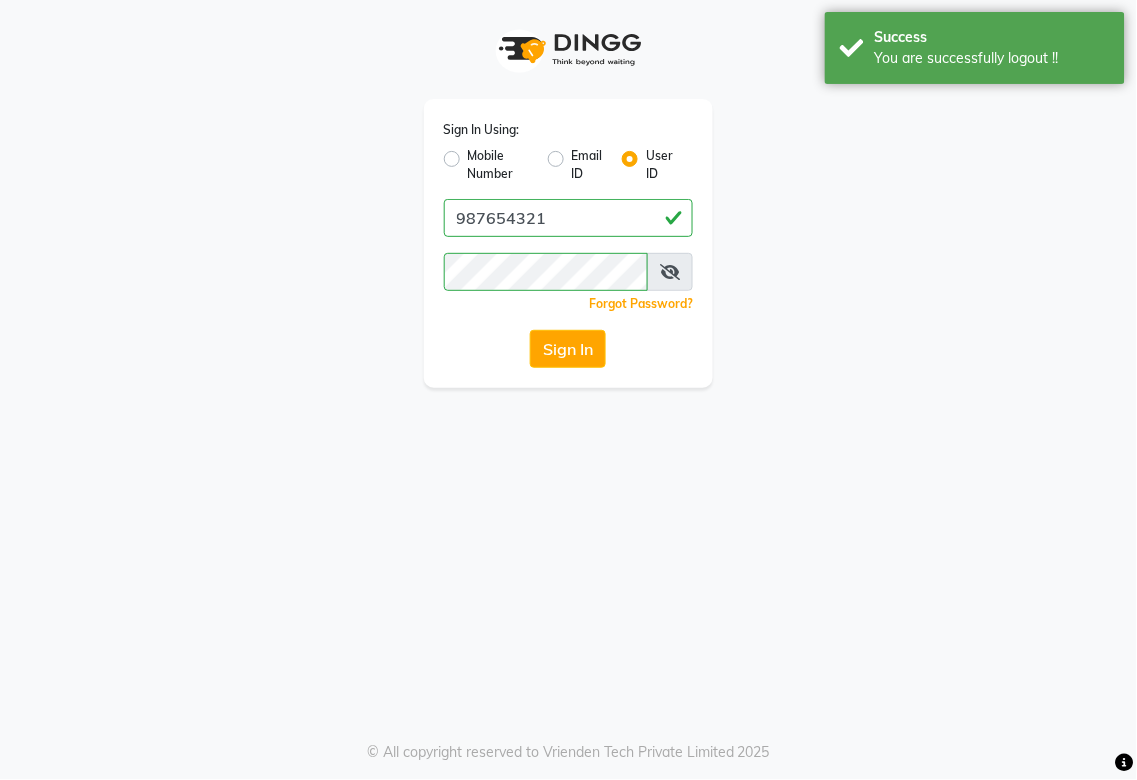 click on "Mobile Number" 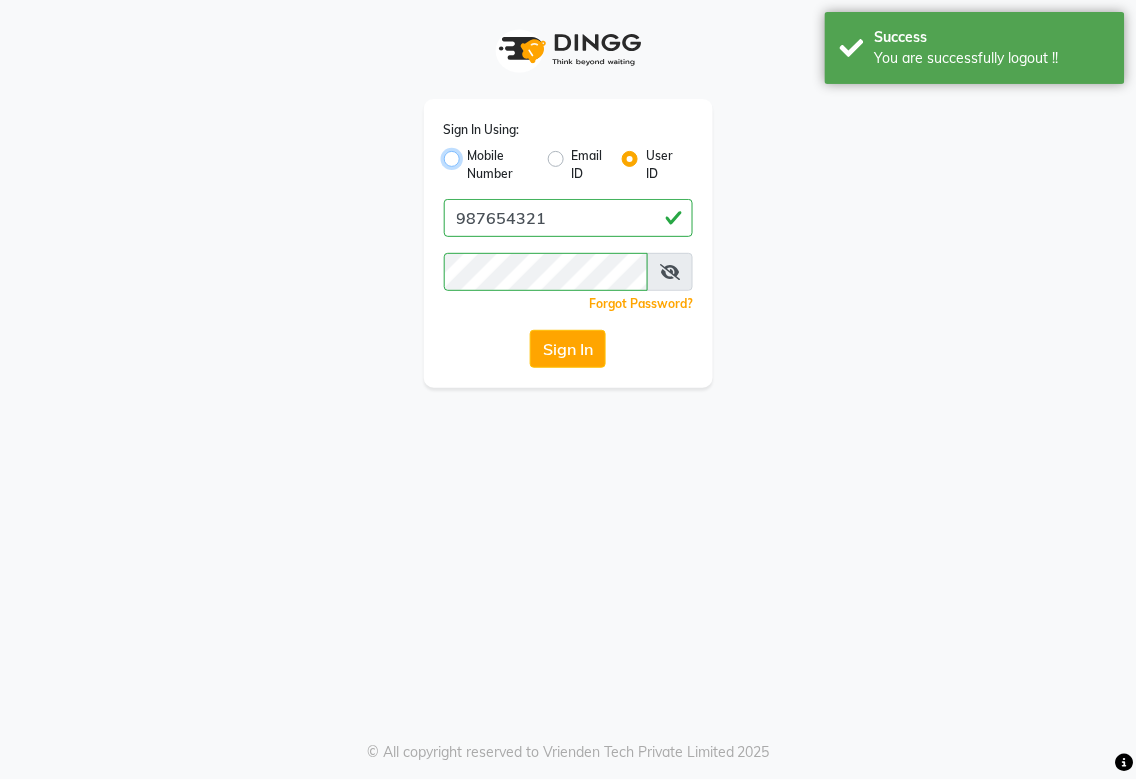 click on "Mobile Number" at bounding box center (474, 153) 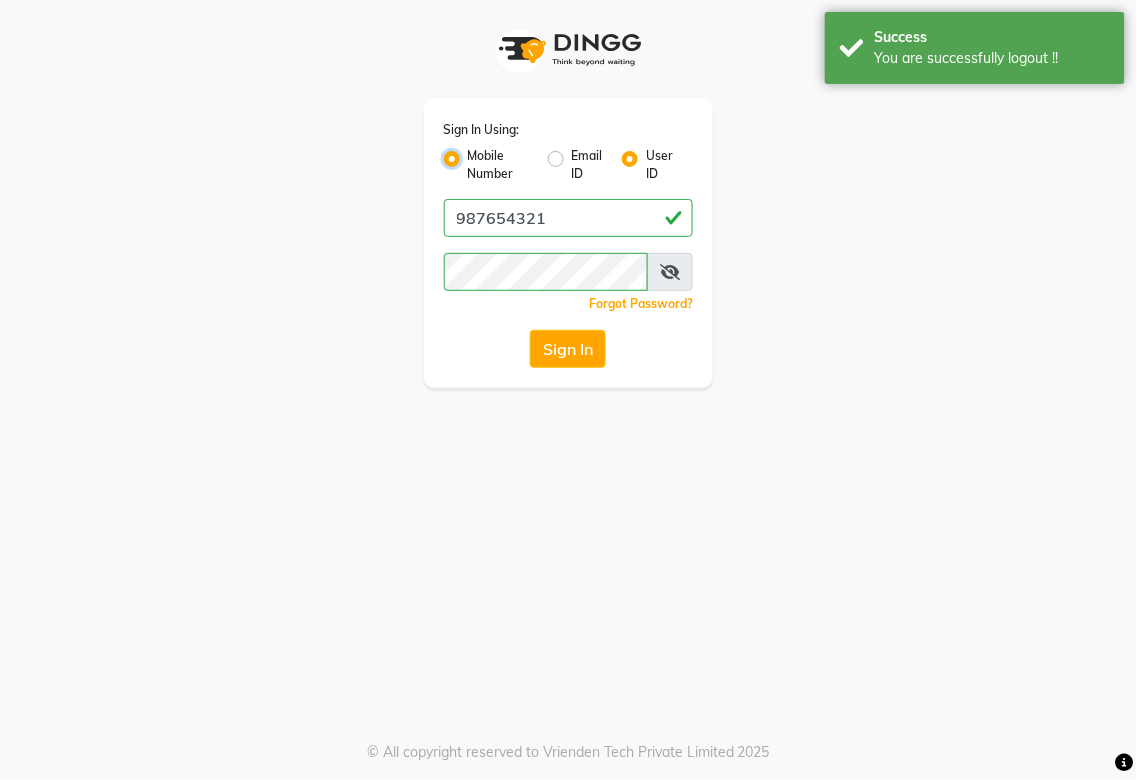 radio on "false" 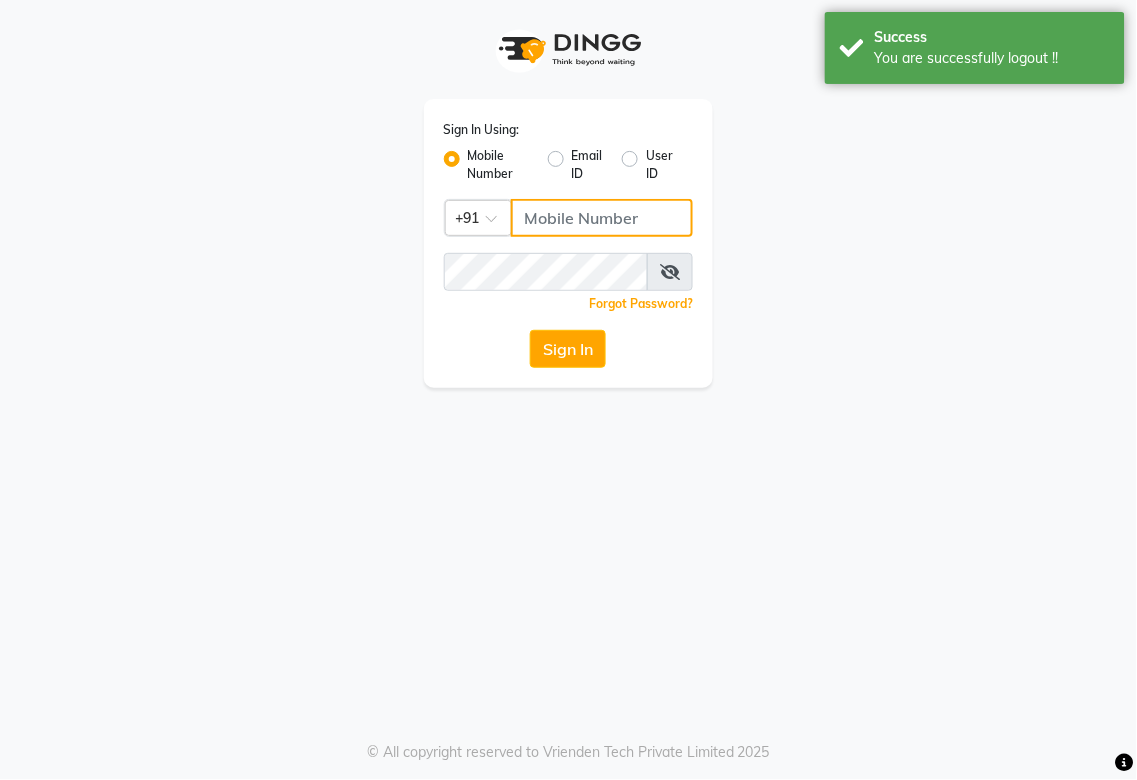 click 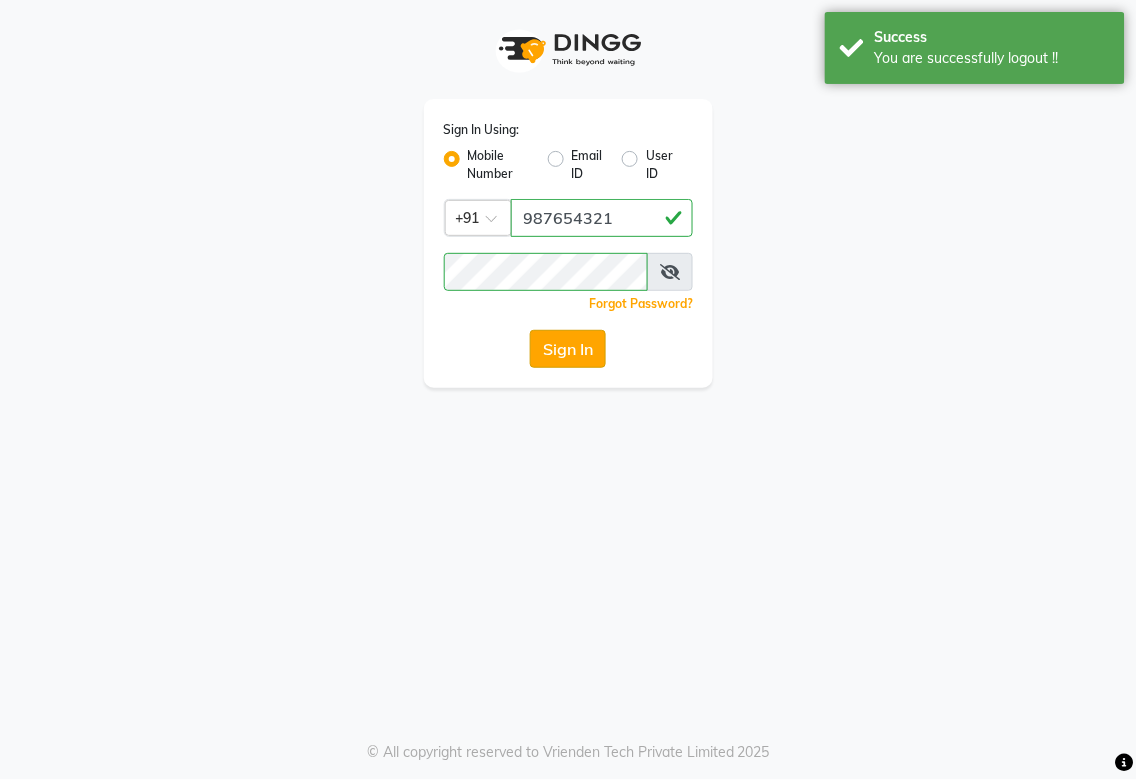 click on "Sign In" 